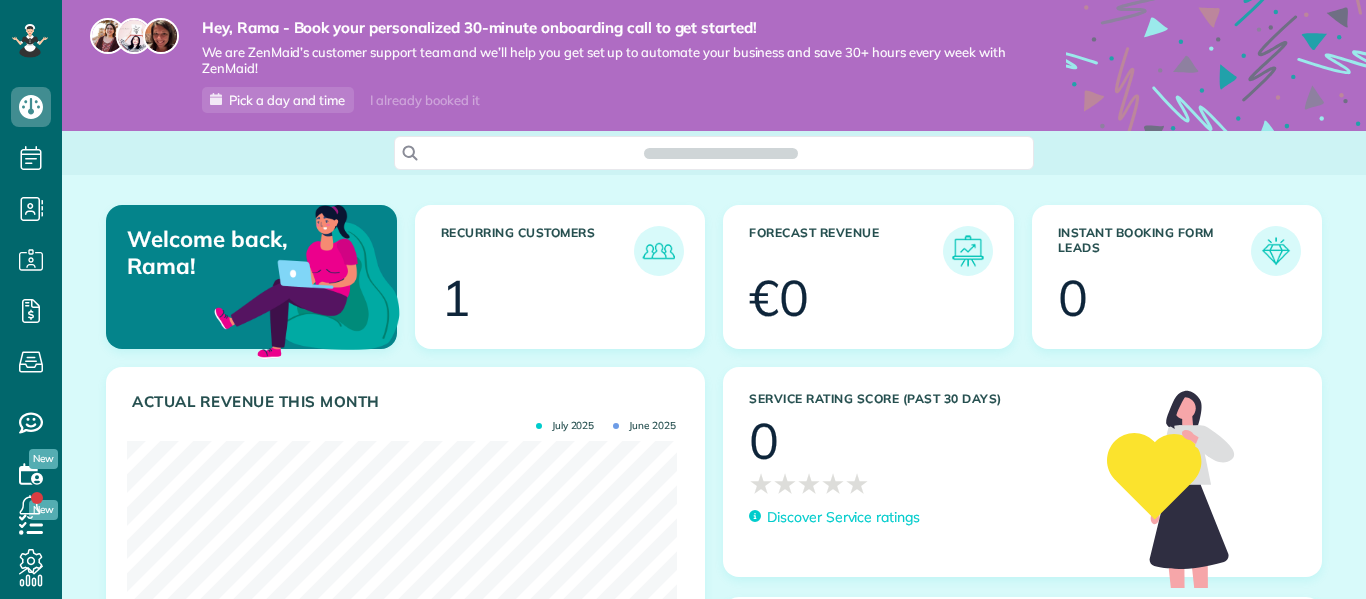 scroll, scrollTop: 0, scrollLeft: 0, axis: both 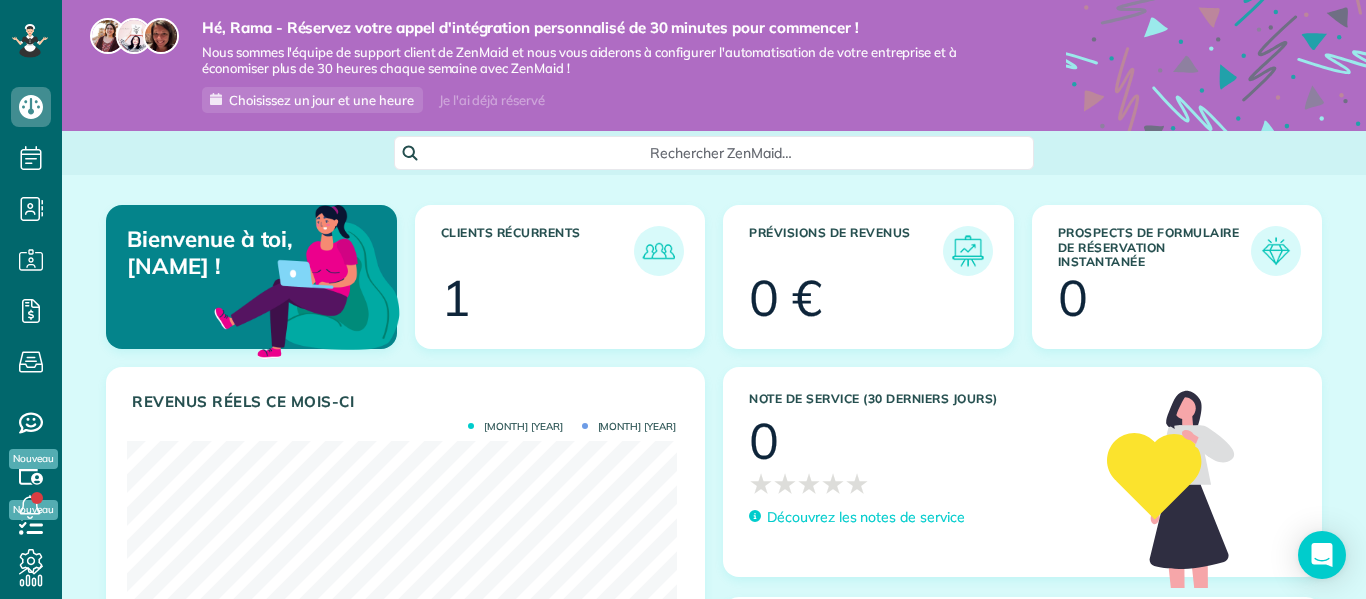 click at bounding box center [578, 301] 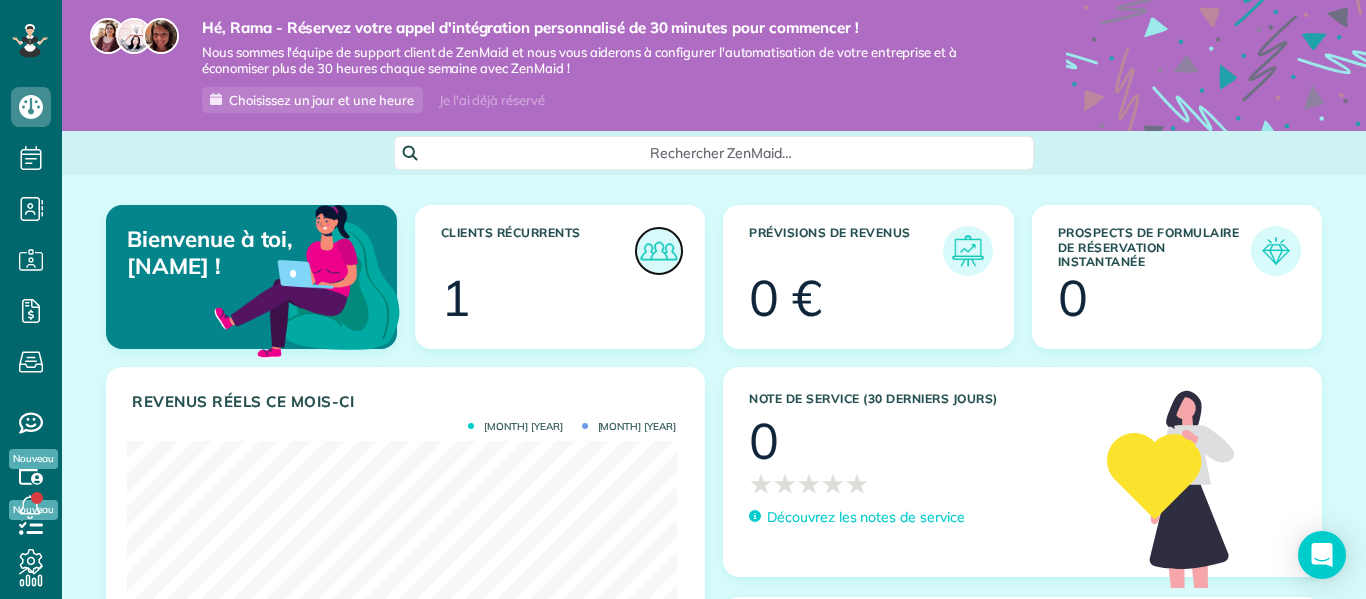 click at bounding box center (659, 251) 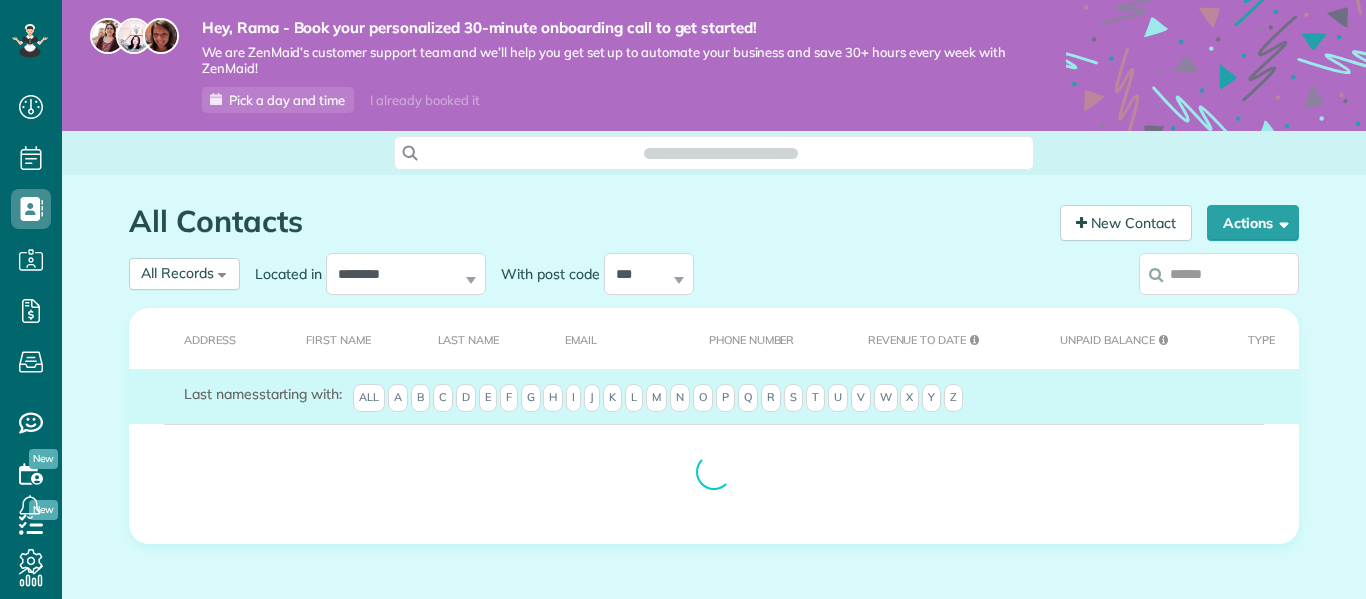scroll, scrollTop: 0, scrollLeft: 0, axis: both 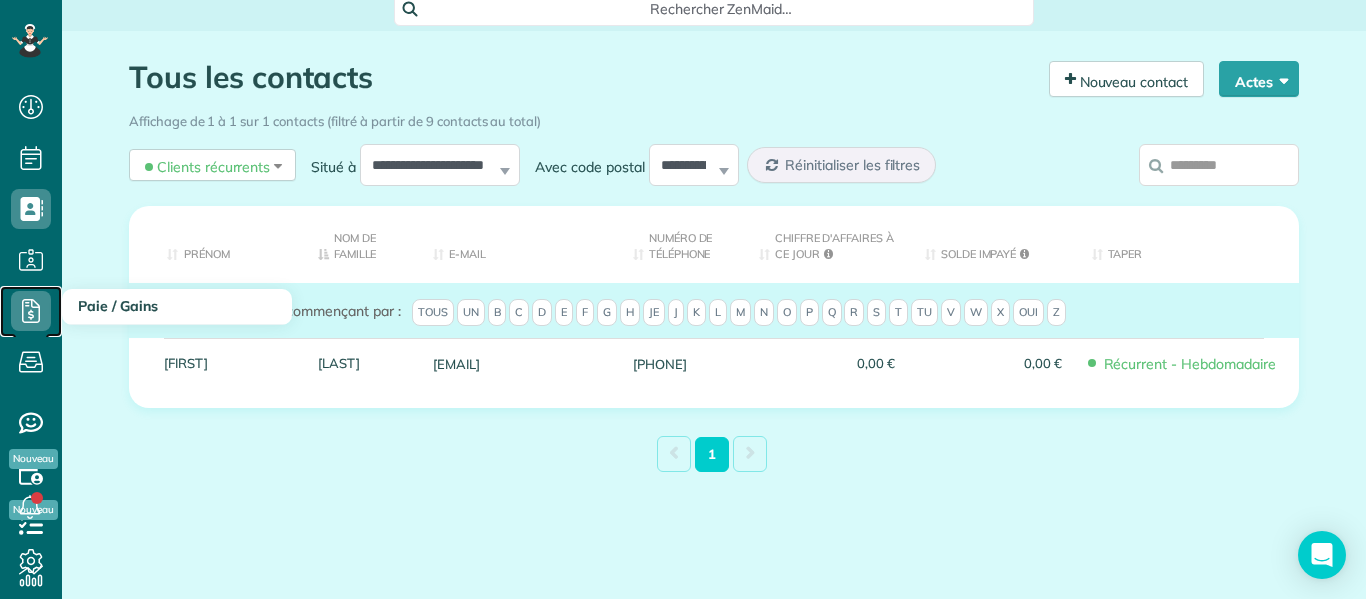 click 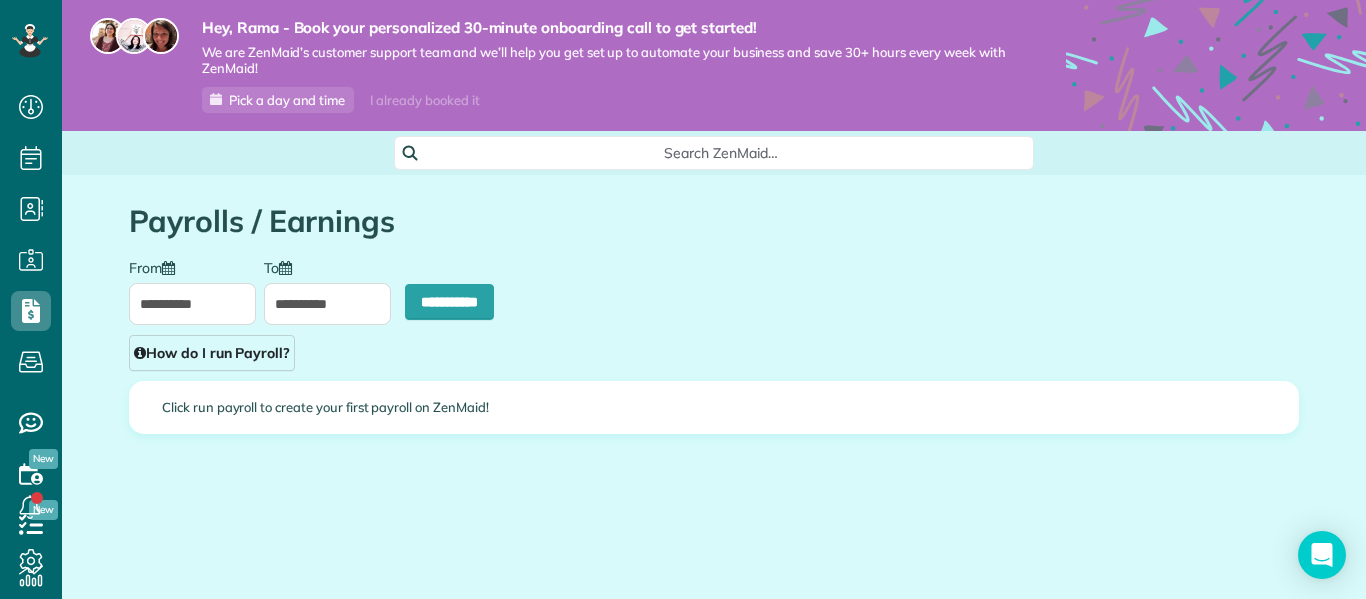 scroll, scrollTop: 0, scrollLeft: 0, axis: both 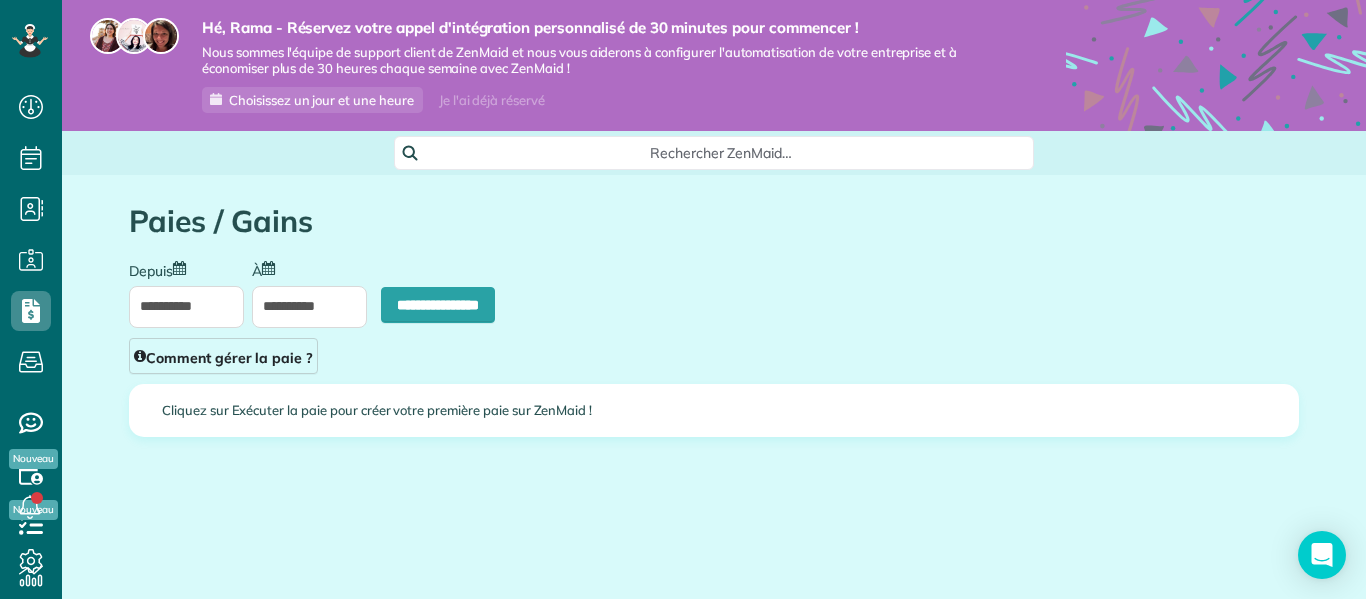 type on "**********" 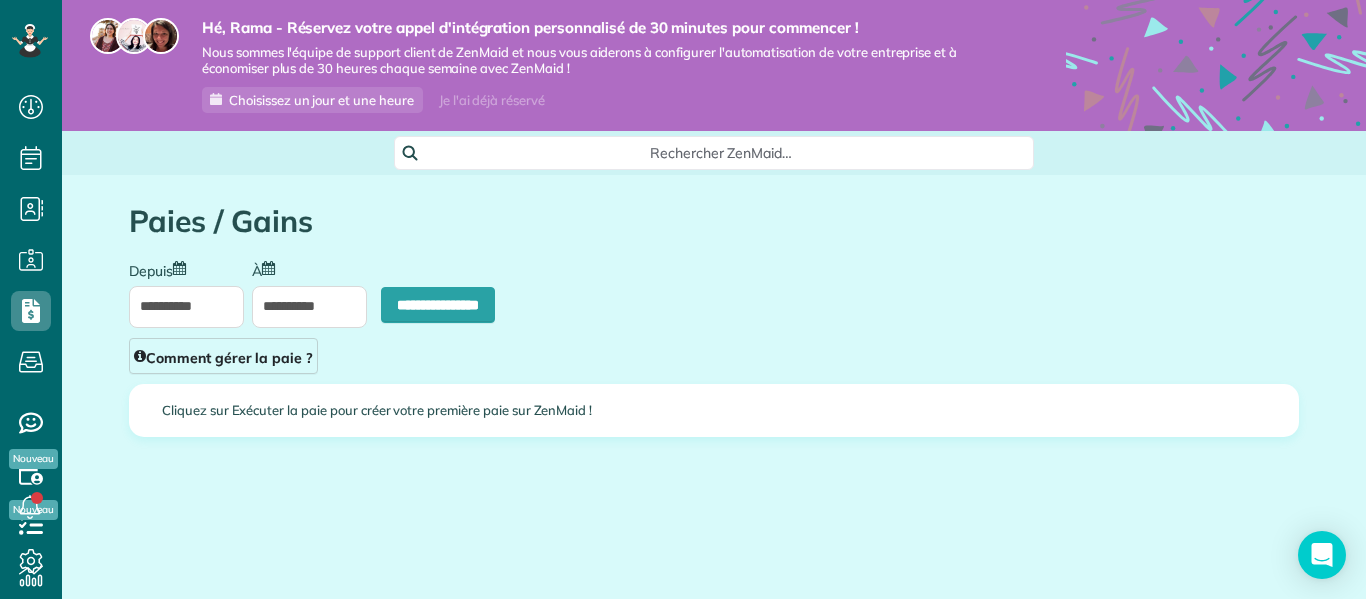 type on "**********" 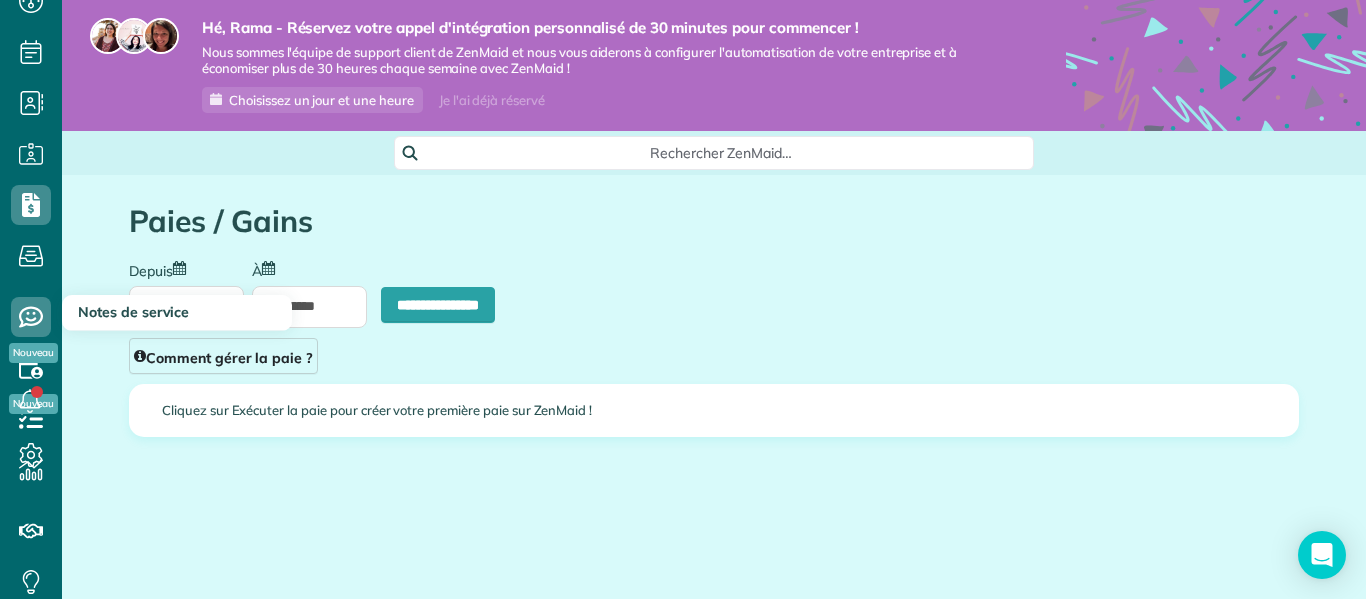 scroll, scrollTop: 0, scrollLeft: 0, axis: both 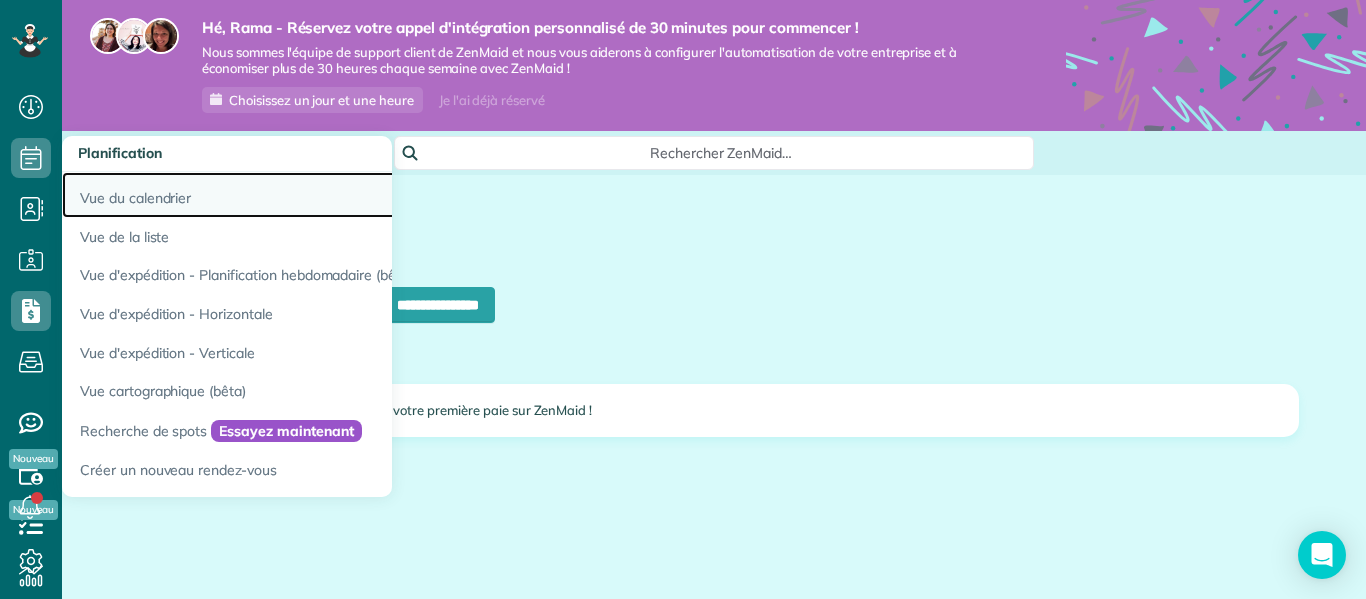 click on "Vue du calendrier" at bounding box center (135, 198) 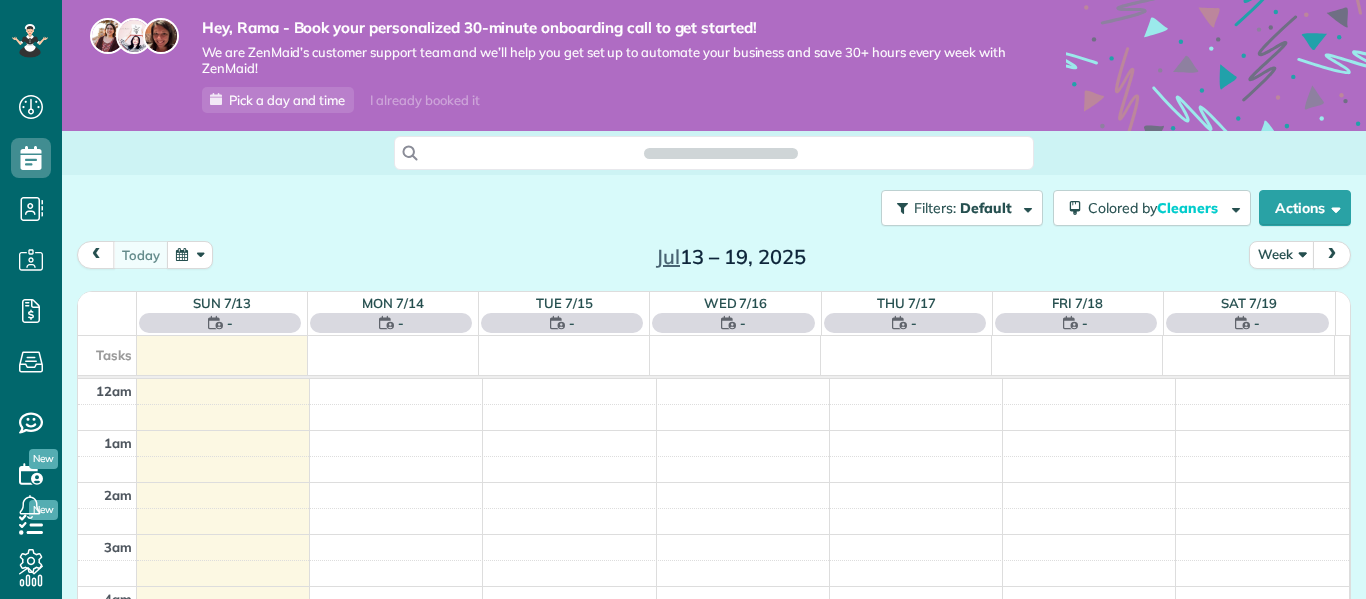 scroll, scrollTop: 0, scrollLeft: 0, axis: both 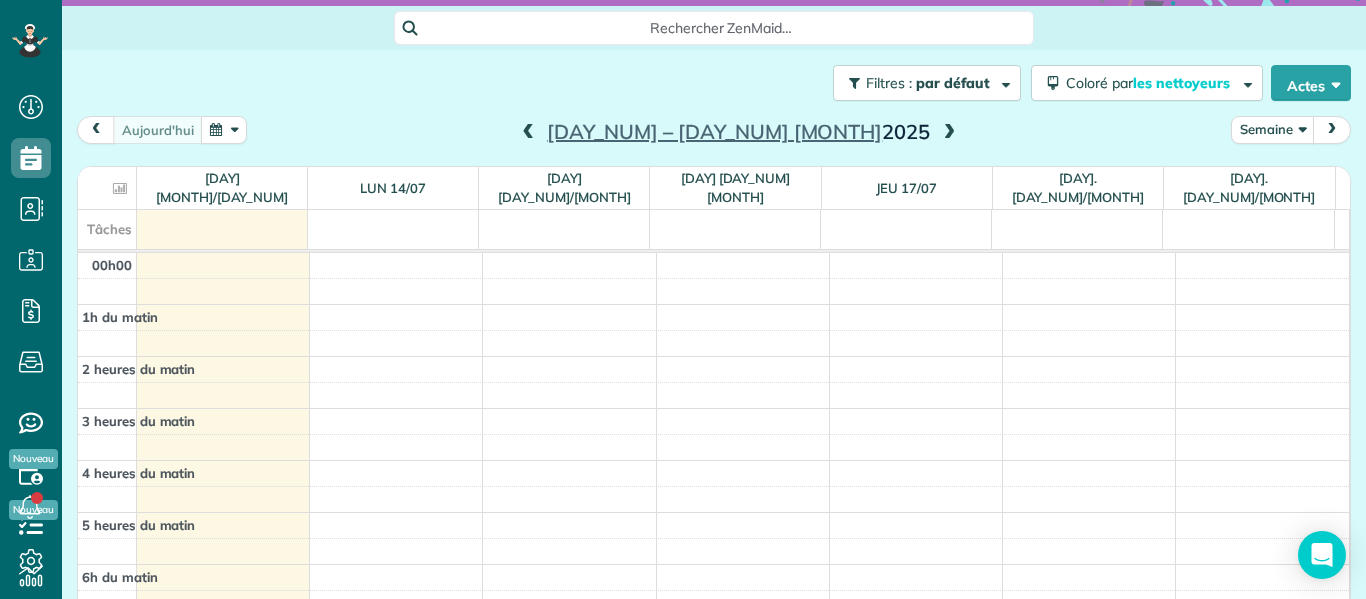 click at bounding box center [950, 133] 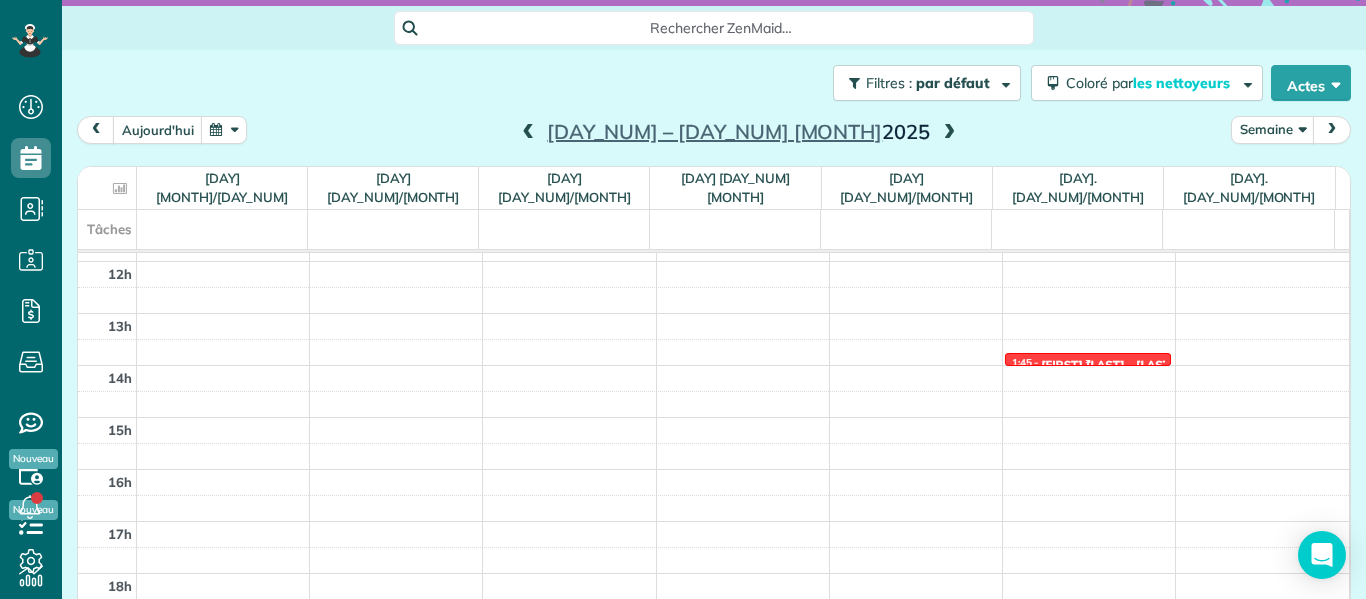scroll, scrollTop: 661, scrollLeft: 0, axis: vertical 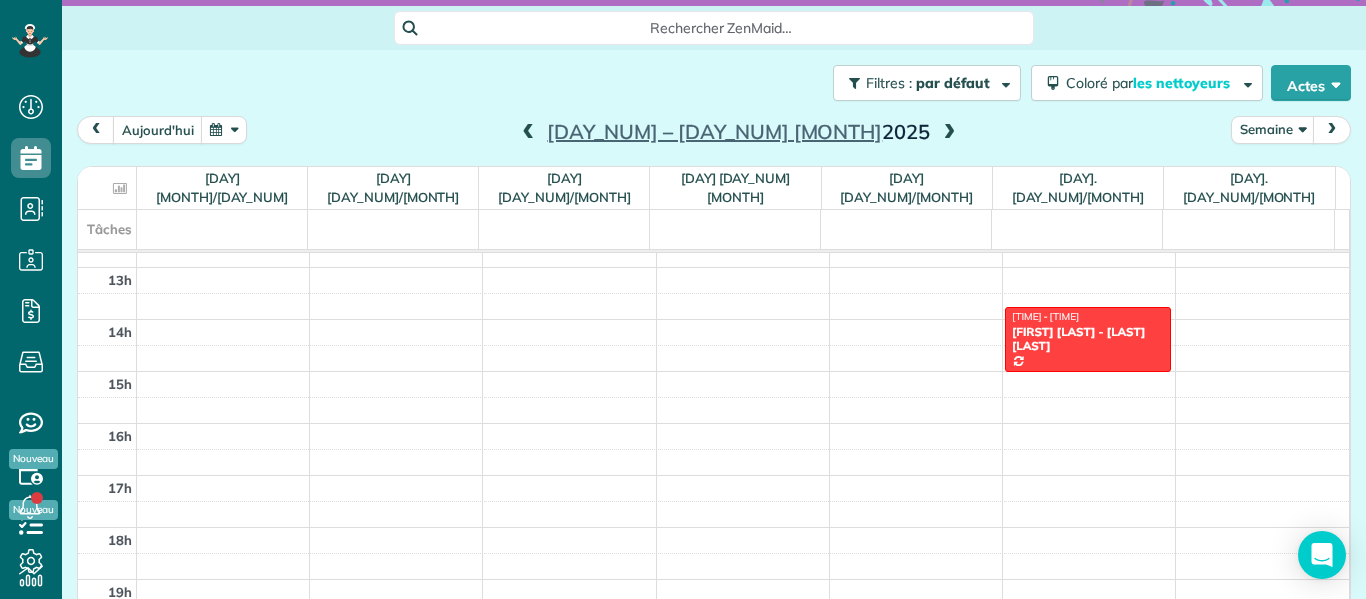 drag, startPoint x: 1058, startPoint y: 299, endPoint x: 1064, endPoint y: 340, distance: 41.4367 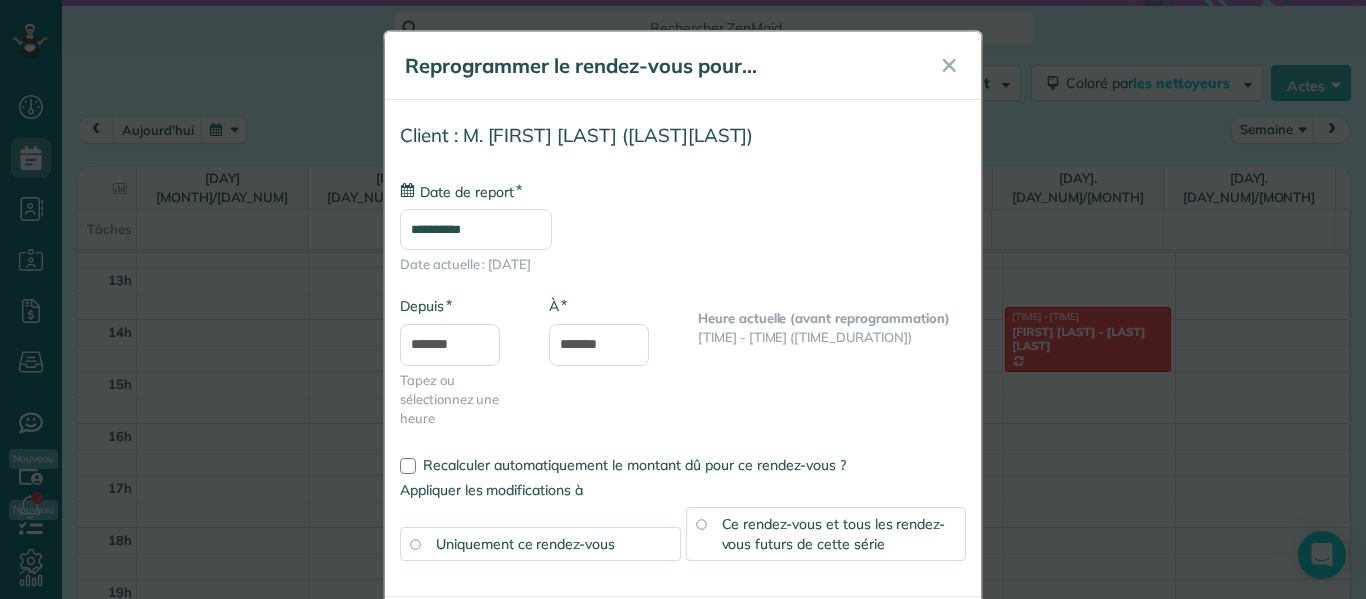 type on "**********" 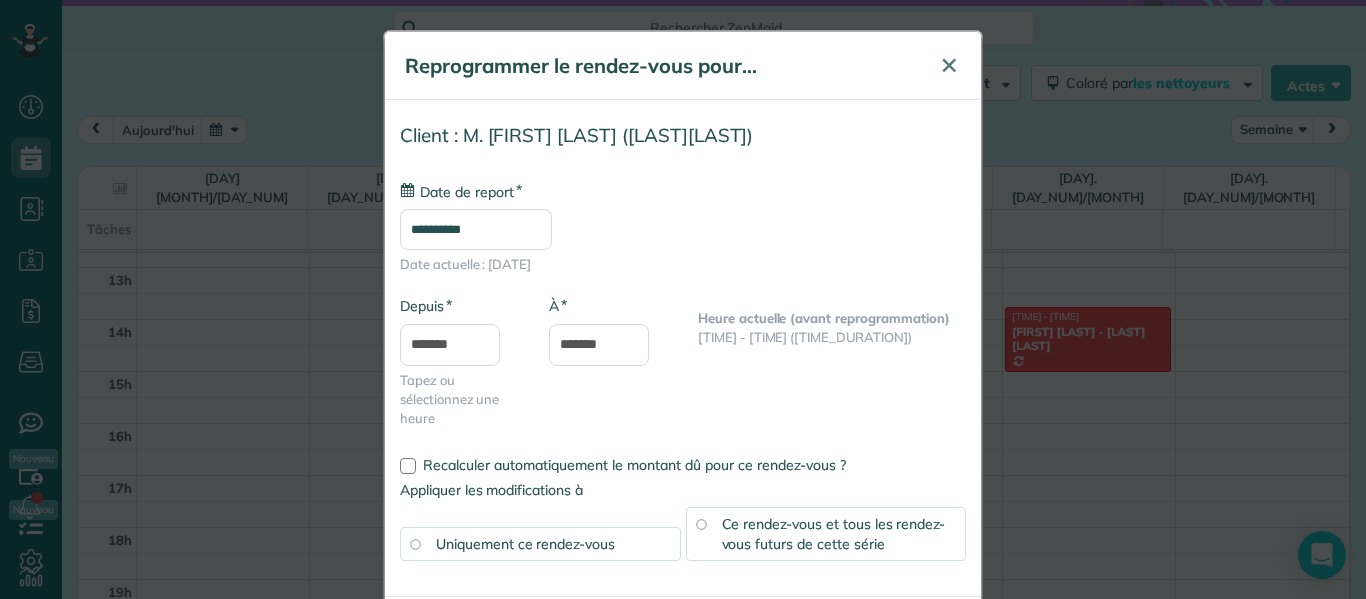 click on "✕" at bounding box center (949, 65) 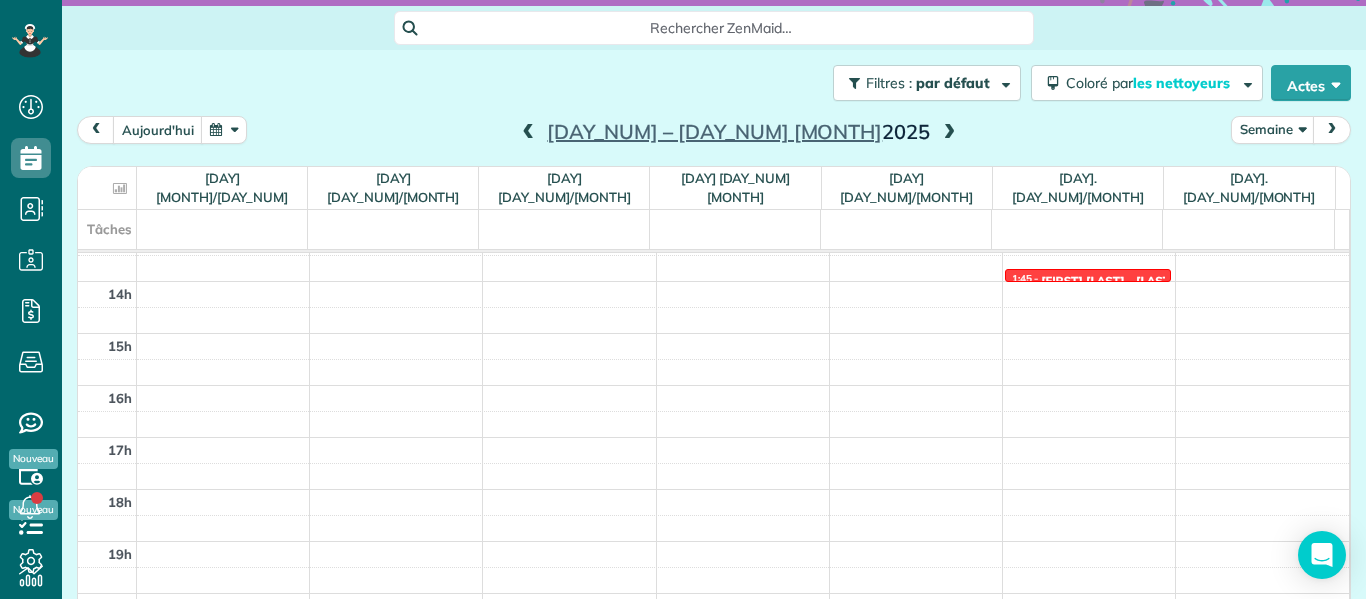 scroll, scrollTop: 700, scrollLeft: 0, axis: vertical 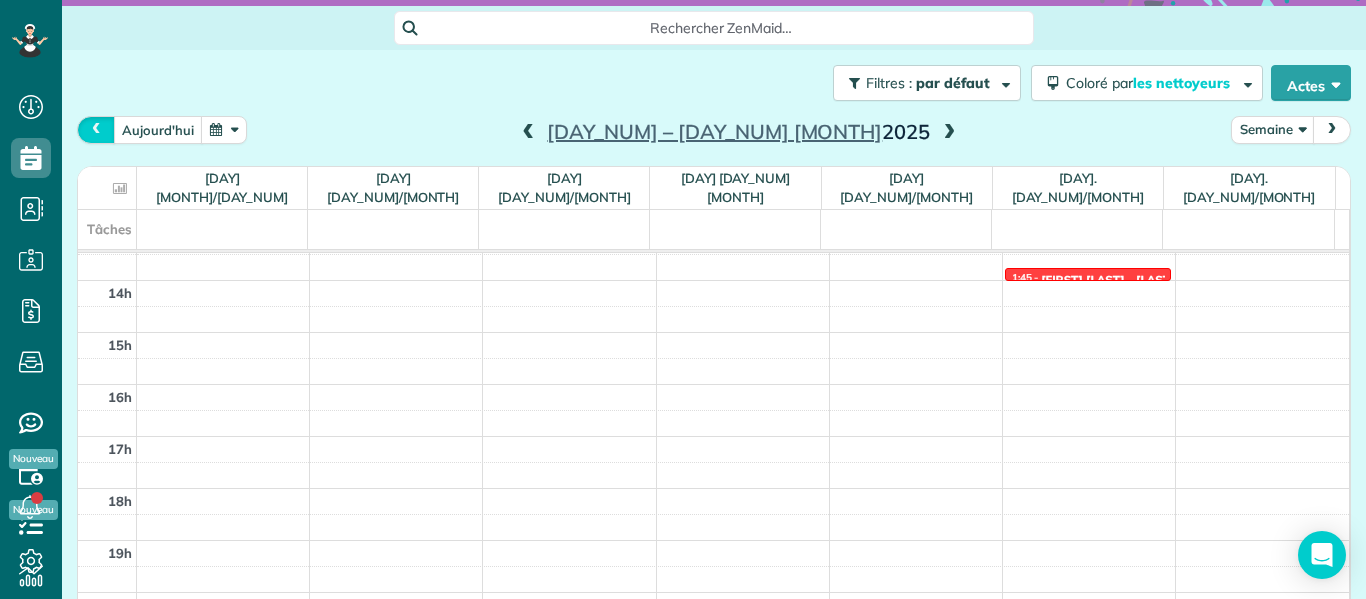 click at bounding box center [96, 129] 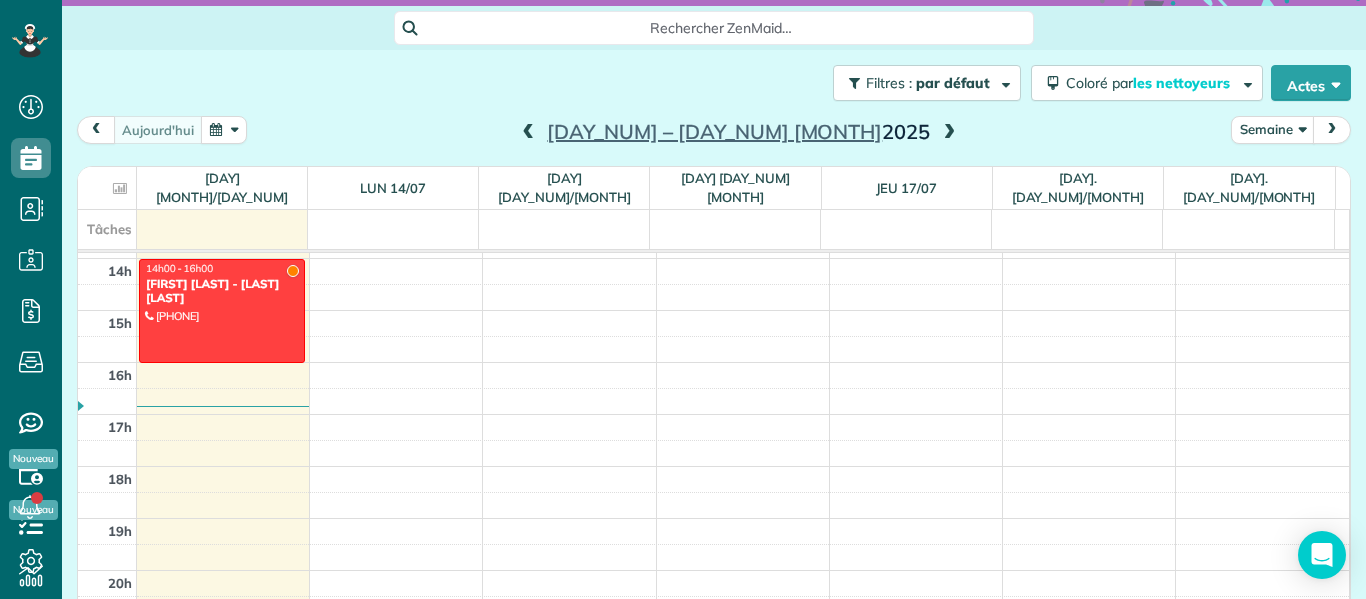 scroll, scrollTop: 727, scrollLeft: 0, axis: vertical 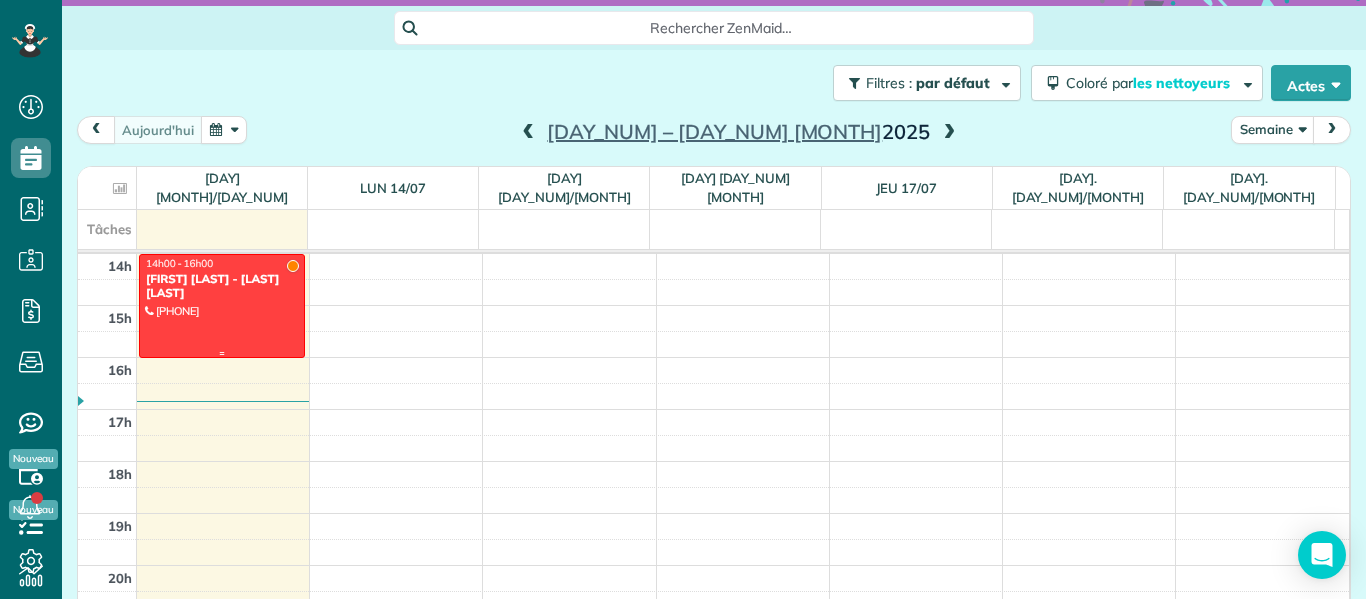 click at bounding box center (222, 306) 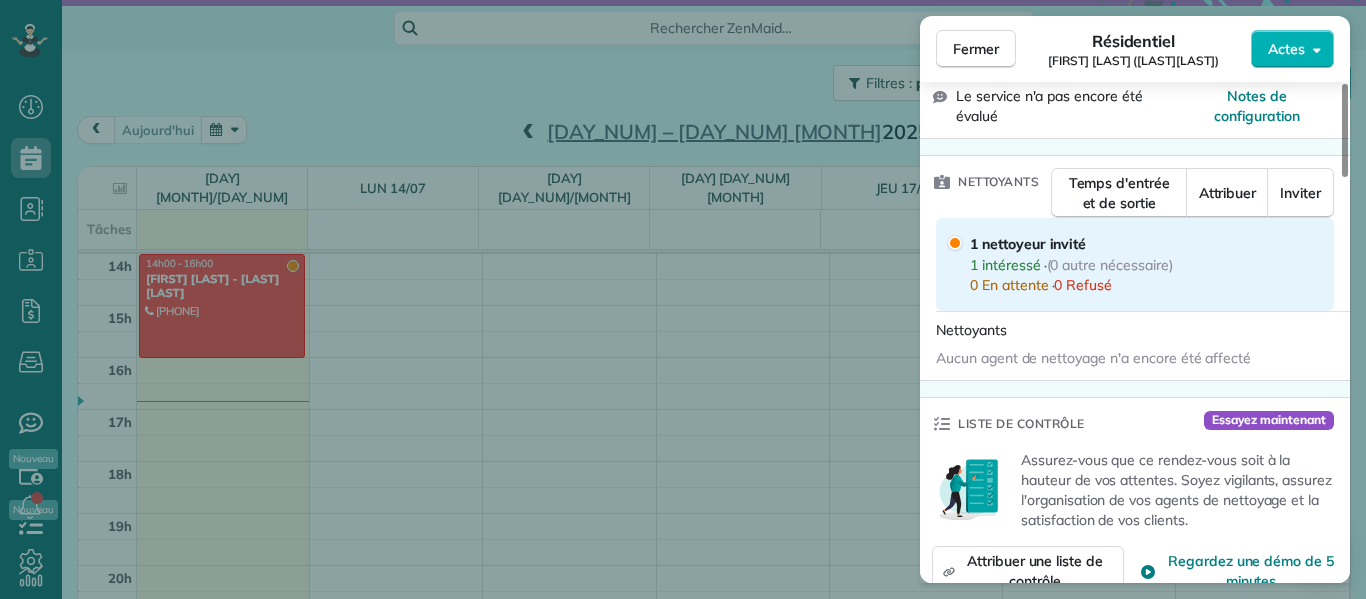 scroll, scrollTop: 480, scrollLeft: 0, axis: vertical 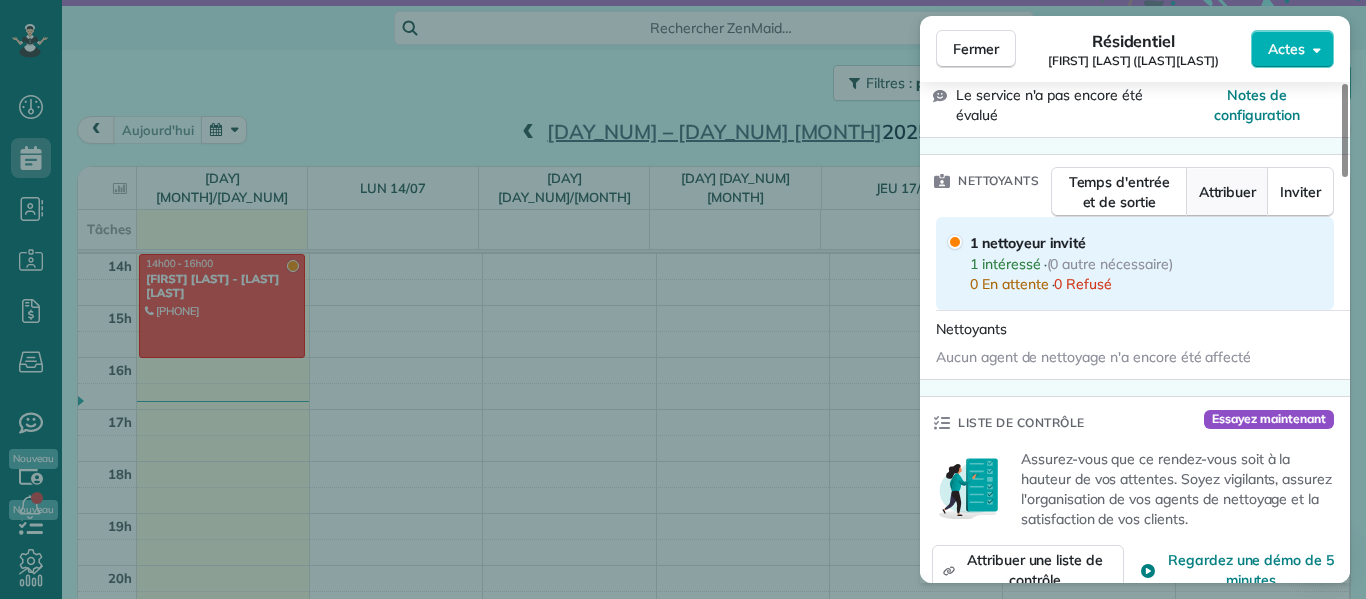 click on "Attribuer" at bounding box center [1228, 192] 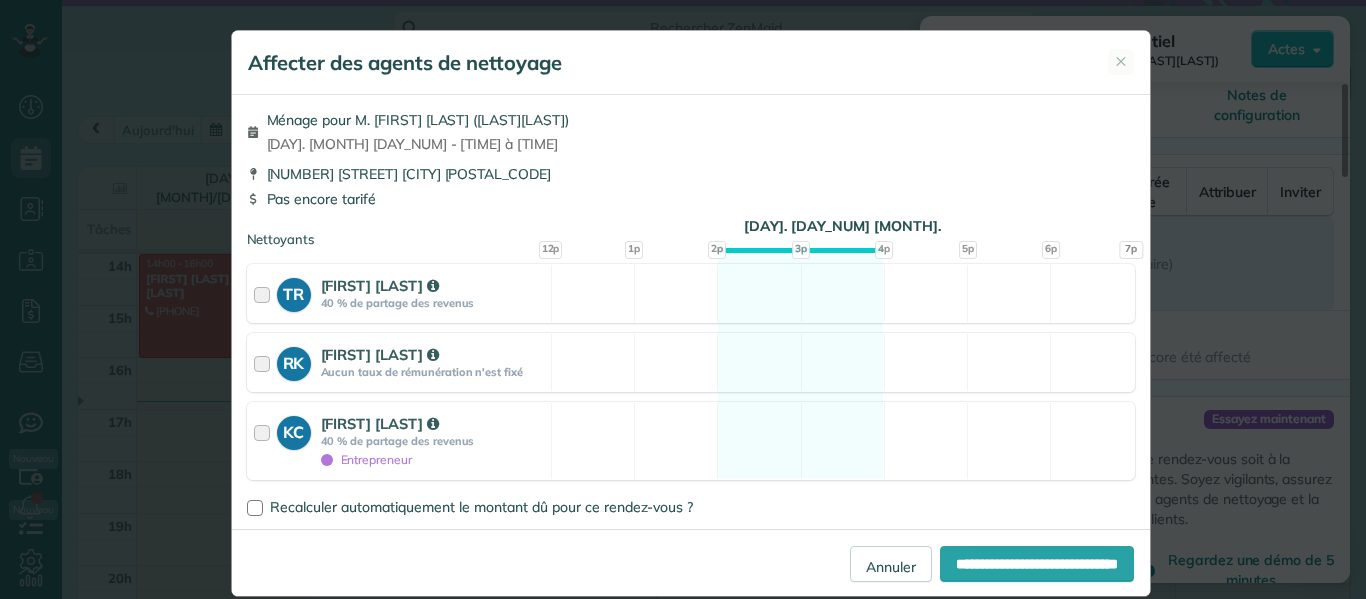 scroll, scrollTop: 28, scrollLeft: 0, axis: vertical 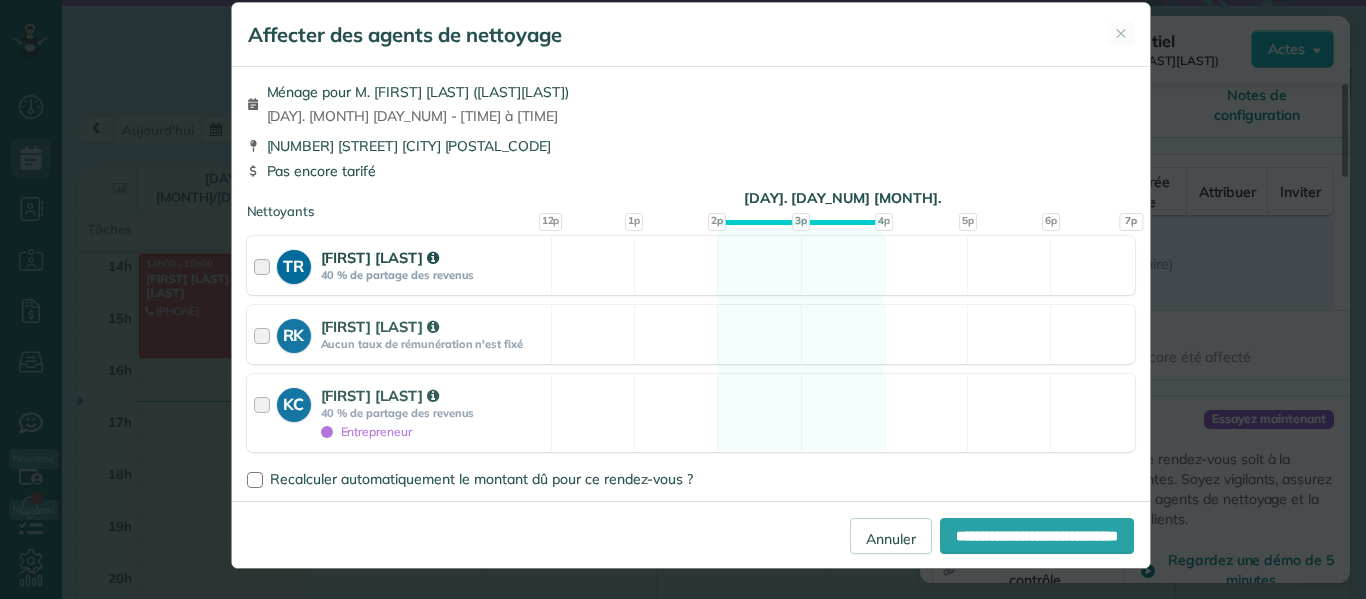 click at bounding box center [265, 265] 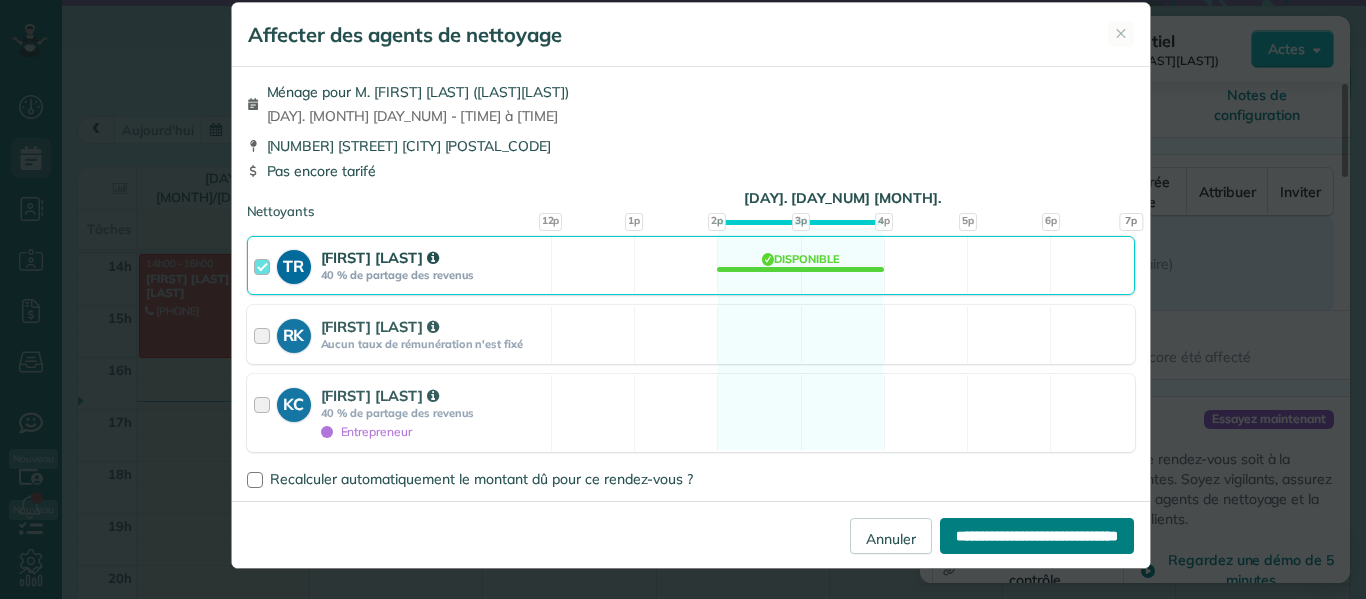 click on "**********" at bounding box center [1037, 536] 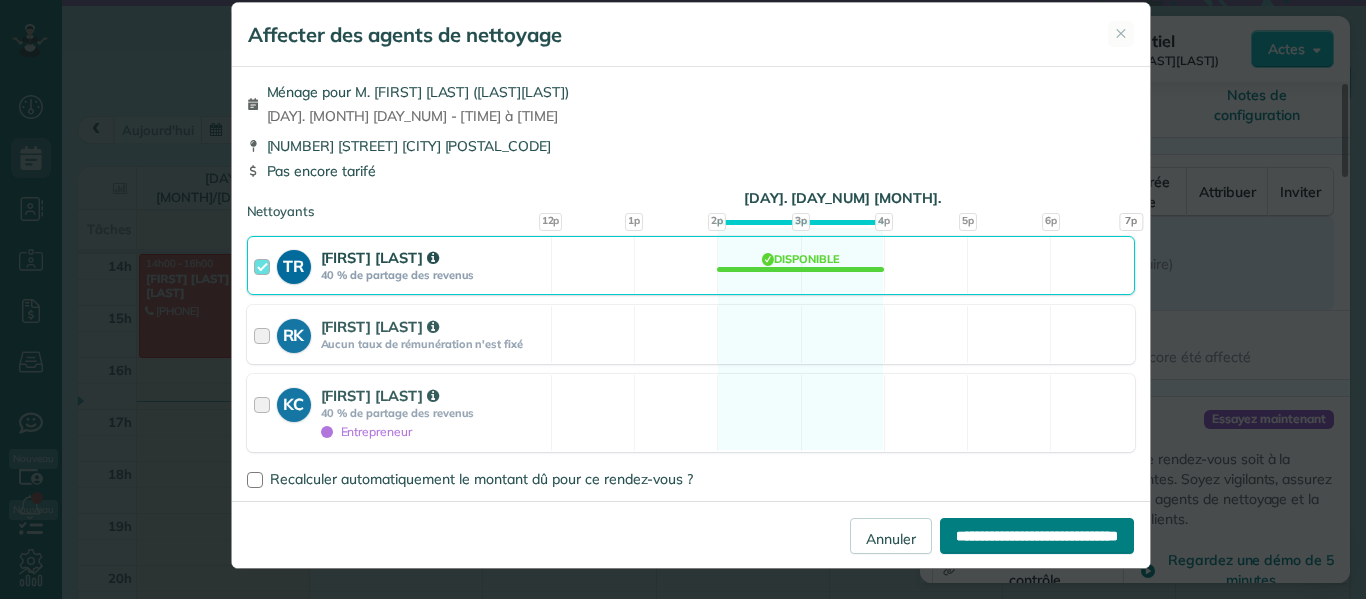 type on "**********" 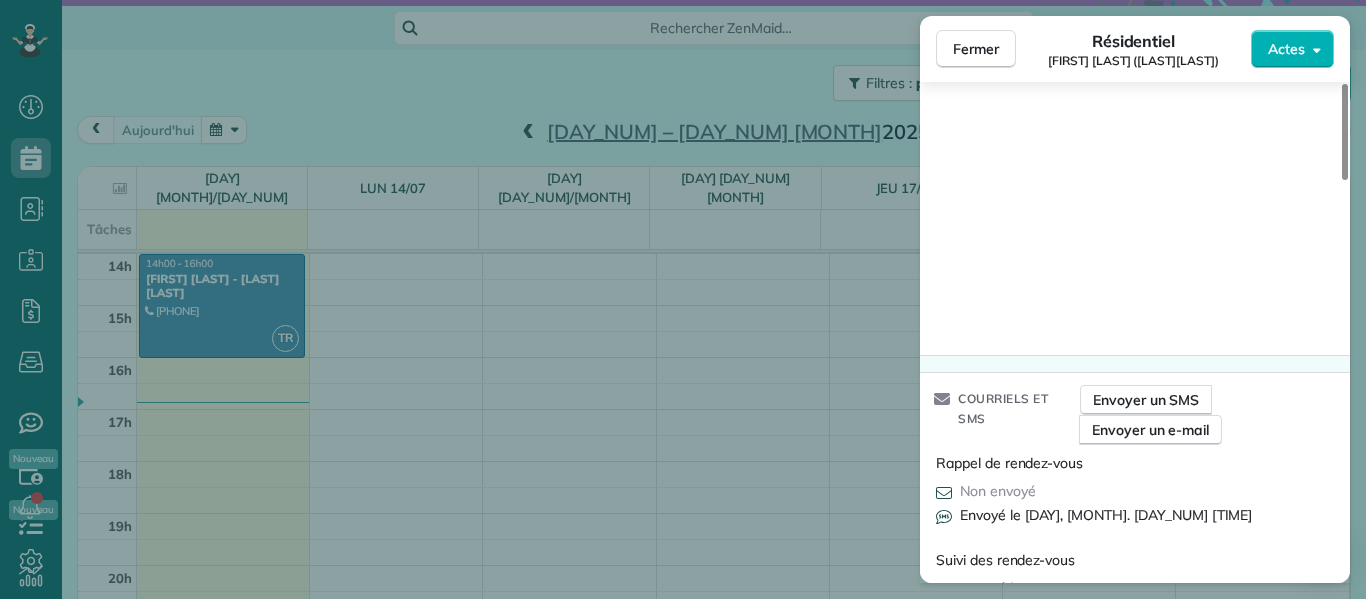 scroll, scrollTop: 1898, scrollLeft: 0, axis: vertical 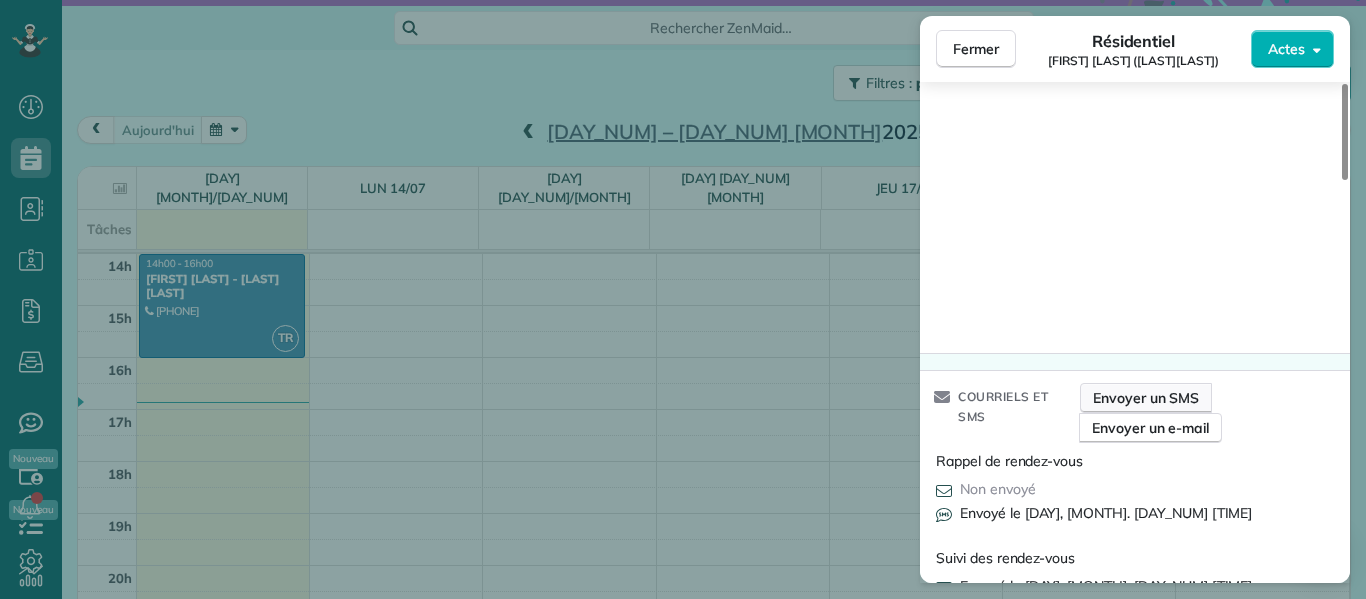click on "Envoyer un SMS" at bounding box center (1146, 398) 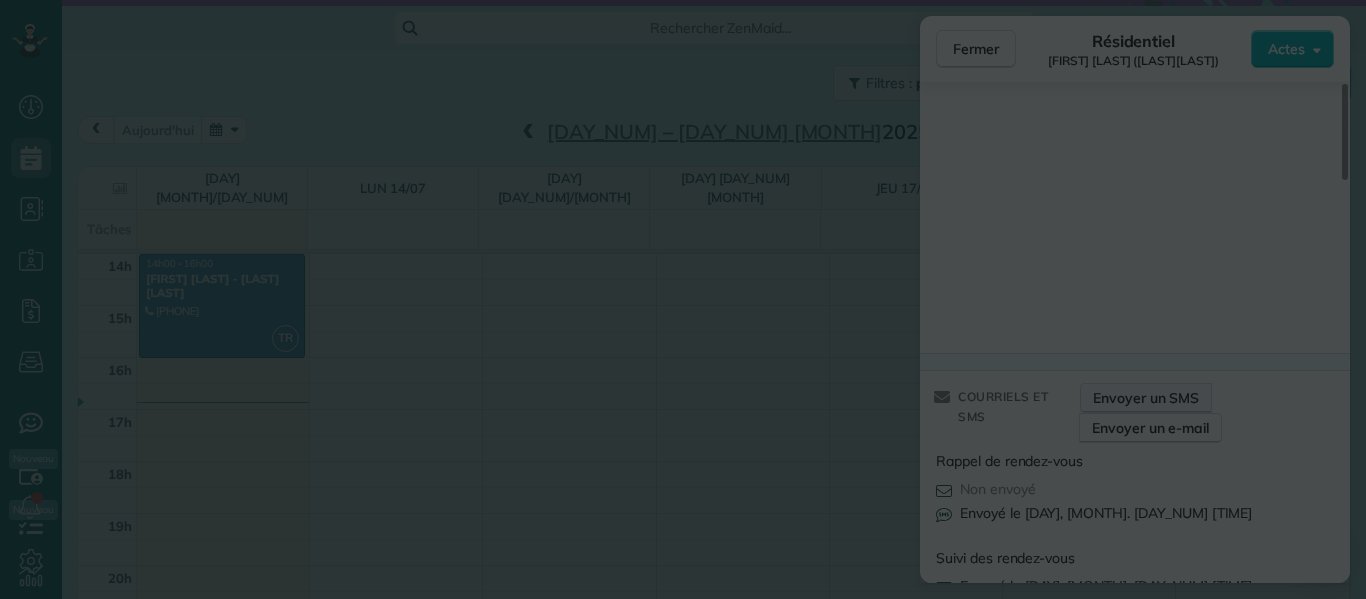 scroll, scrollTop: 0, scrollLeft: 0, axis: both 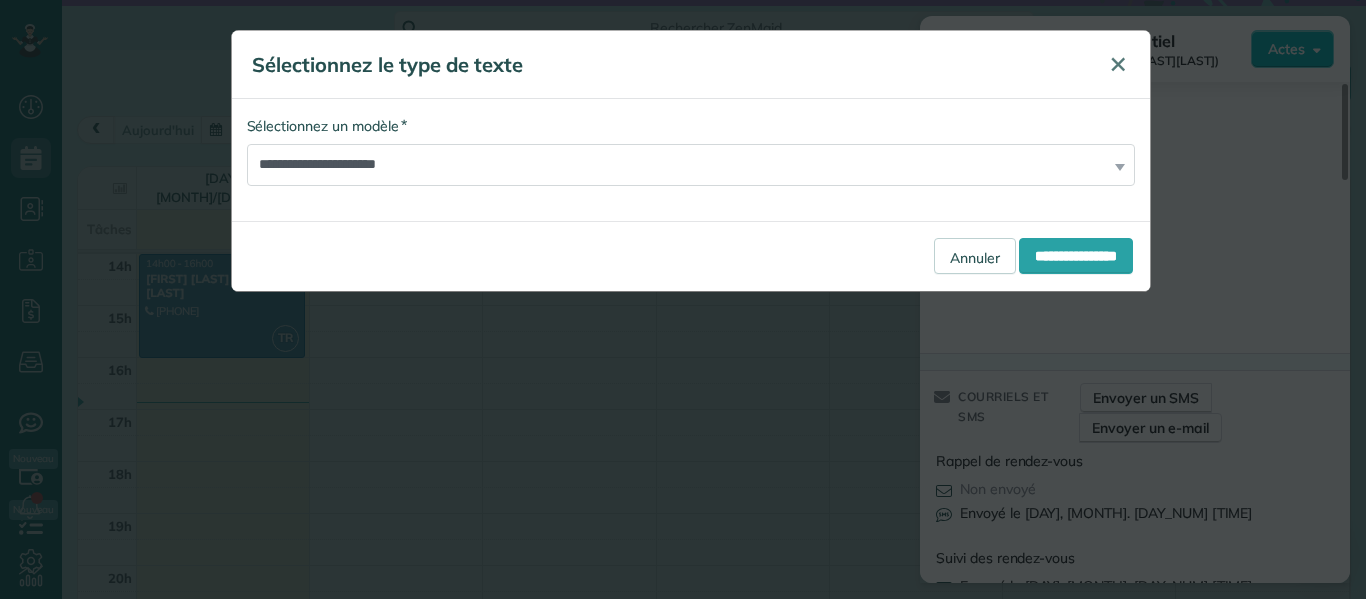 click on "✕" at bounding box center (1118, 64) 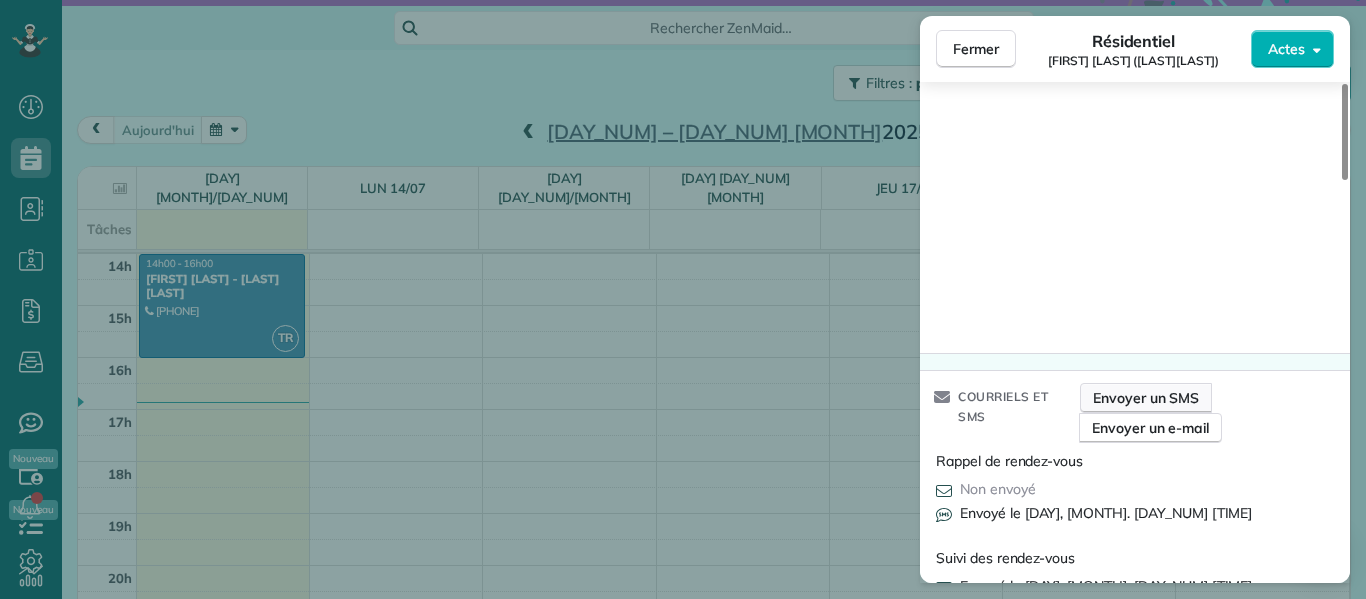 click on "Envoyer un SMS" at bounding box center [1146, 398] 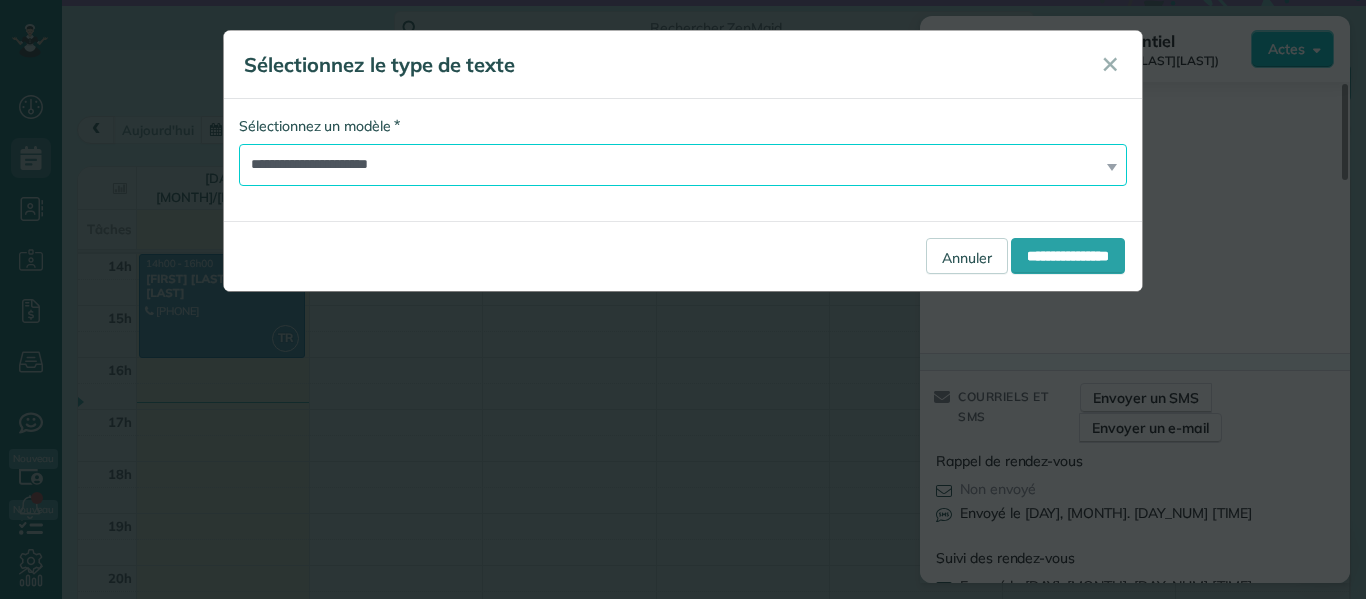 click on "**********" at bounding box center (683, 165) 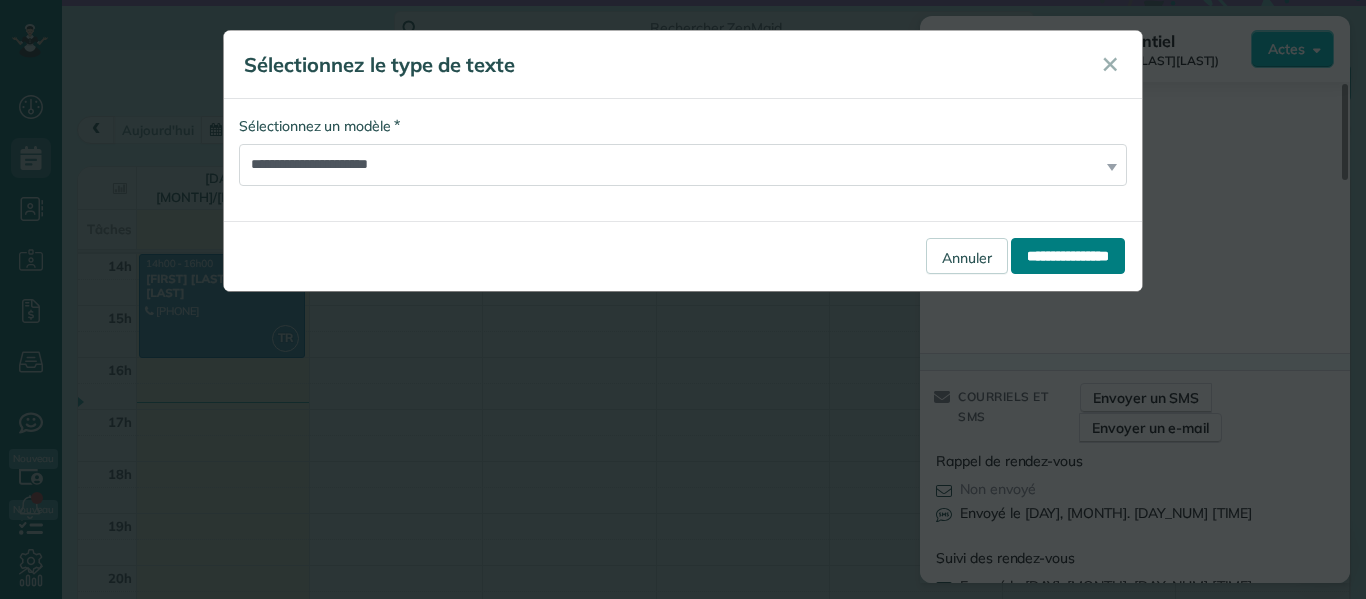 click on "**********" at bounding box center (1068, 256) 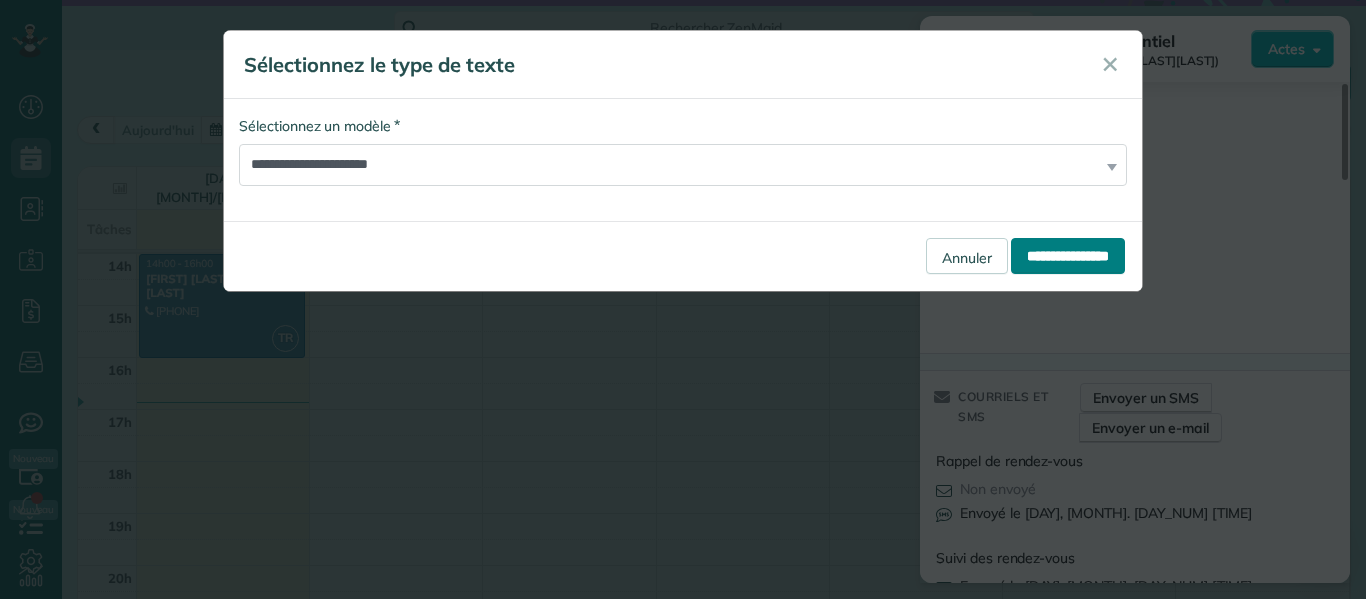 type on "**********" 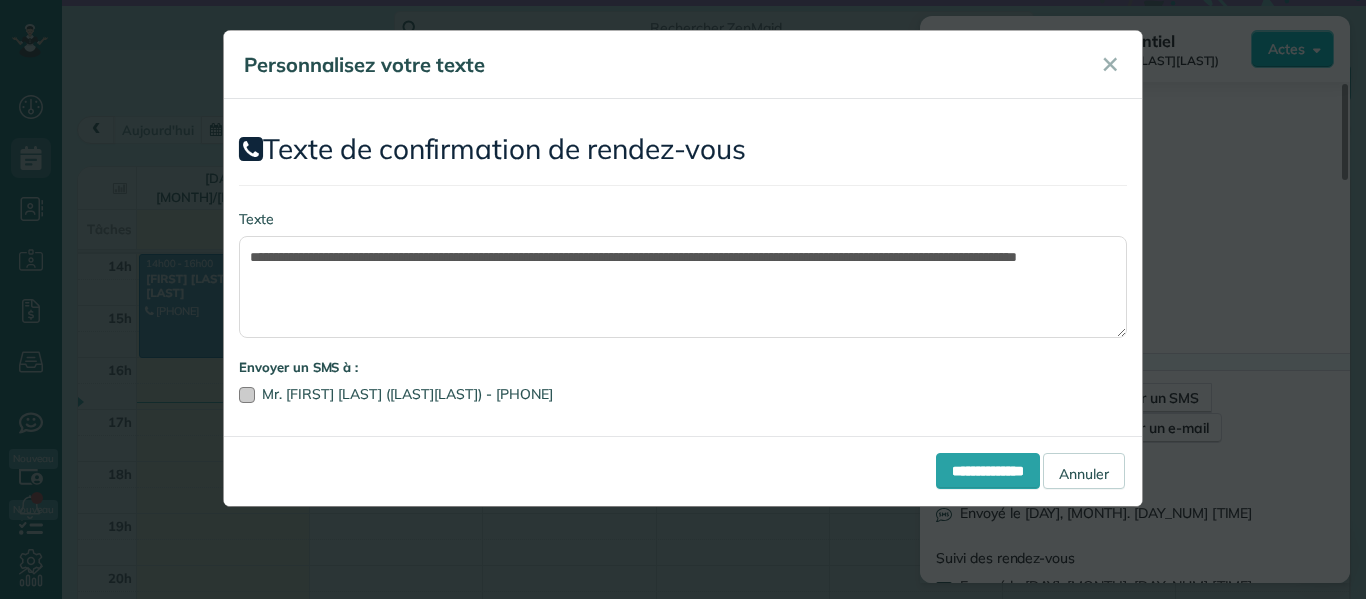click at bounding box center [247, 395] 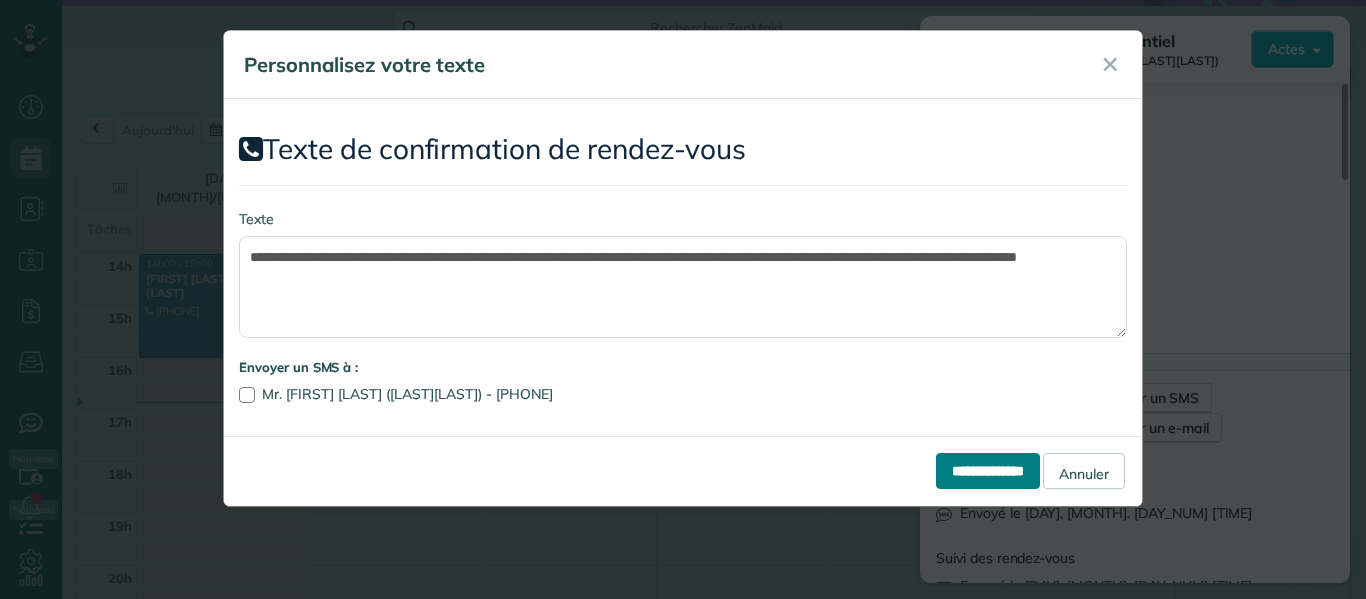 click on "**********" at bounding box center [988, 471] 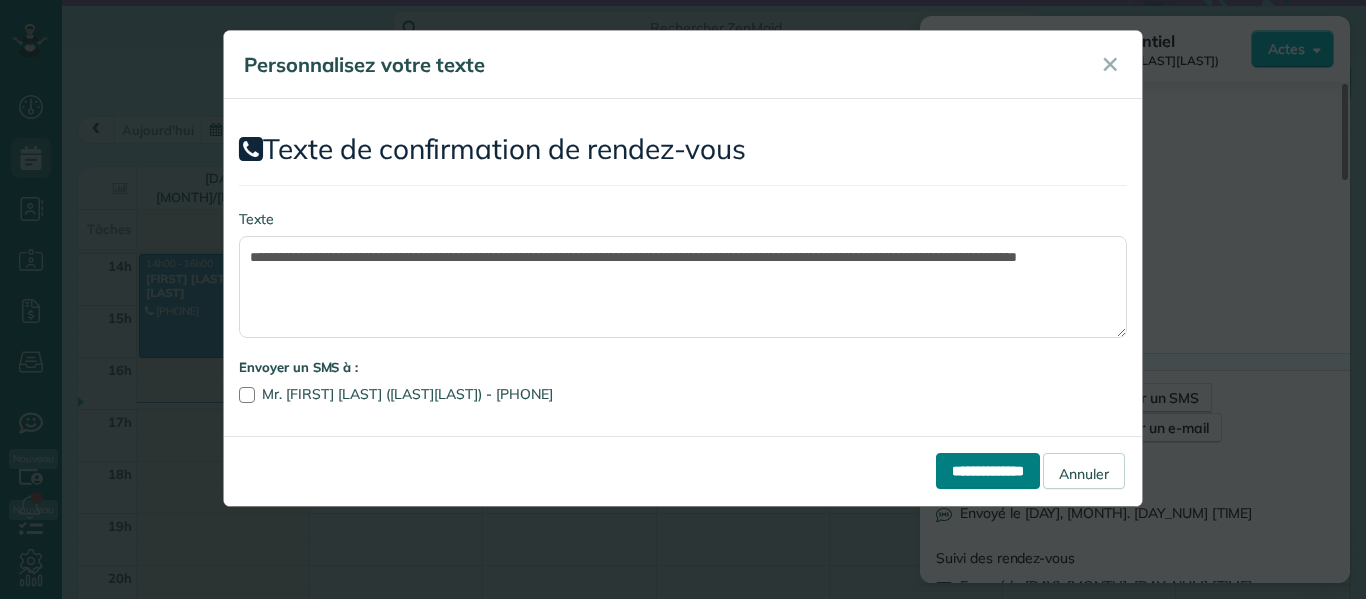 type on "*********" 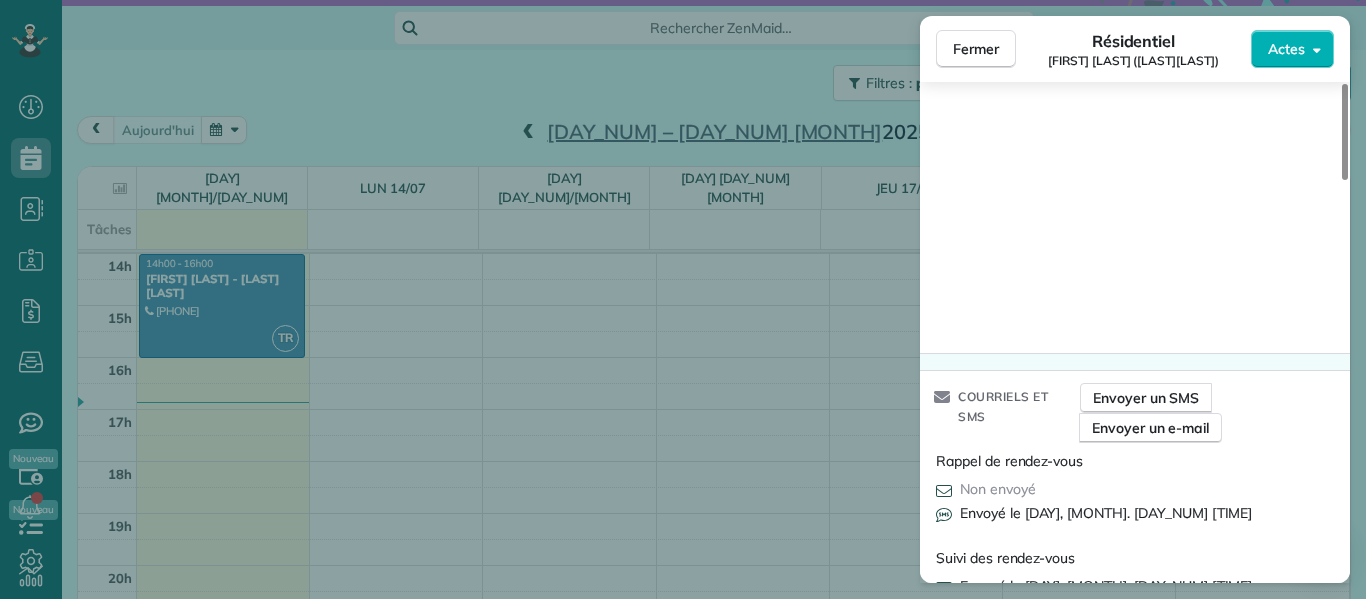 click on "Fermer Résidentiel [FIRST] [LAST] ([LAST][LAST]) Actes Statut Actif [FIRST] [LAST] ([LAST][LAST])  · Ouvrir le profil Mobile [PHONE] Copie [EMAIL] Copie Voir les détails Résidentiel [DAY_OF_WEEK] [DAY_NUMBER] [MONTH] [YEAR]  (  aujourd'hui  ) [HOUR]:[MINUTE] [HOUR]:[MINUTE] [DURATION] Une fois [NUMBER] [STREET] ?, [CITY] [POSTAL_CODE] Informations en libre accès Le service n'a pas encore été évalué Notes de configuration Nettoyants Temps d'entrée et de sortie Attribuer Inviter Nettoyants [FIRST]    [LAST] [HOUR]:[MINUTE] [HOUR]:[MINUTE] Liste de contrôle Essayez maintenant Assurez-vous que ce rendez-vous soit à la hauteur de vos attentes. Soyez vigilants, assurez l'organisation de vos agents de nettoyage et la satisfaction de vos clients. Attribuer une liste de contrôle Regardez une démo de 5 minutes Facturation Actions de facturation Prix [PRICE] [CURRENCY] Surcharge [PRICE] [CURRENCY] Rabais [PRICE] [CURRENCY] Coupon de réduction - Impôt primaire - Impôt secondaire - Prix total du rendez-vous [PRICE] [CURRENCY] Pourboires collectés [PRICE] [CURRENCY] -" at bounding box center (683, 299) 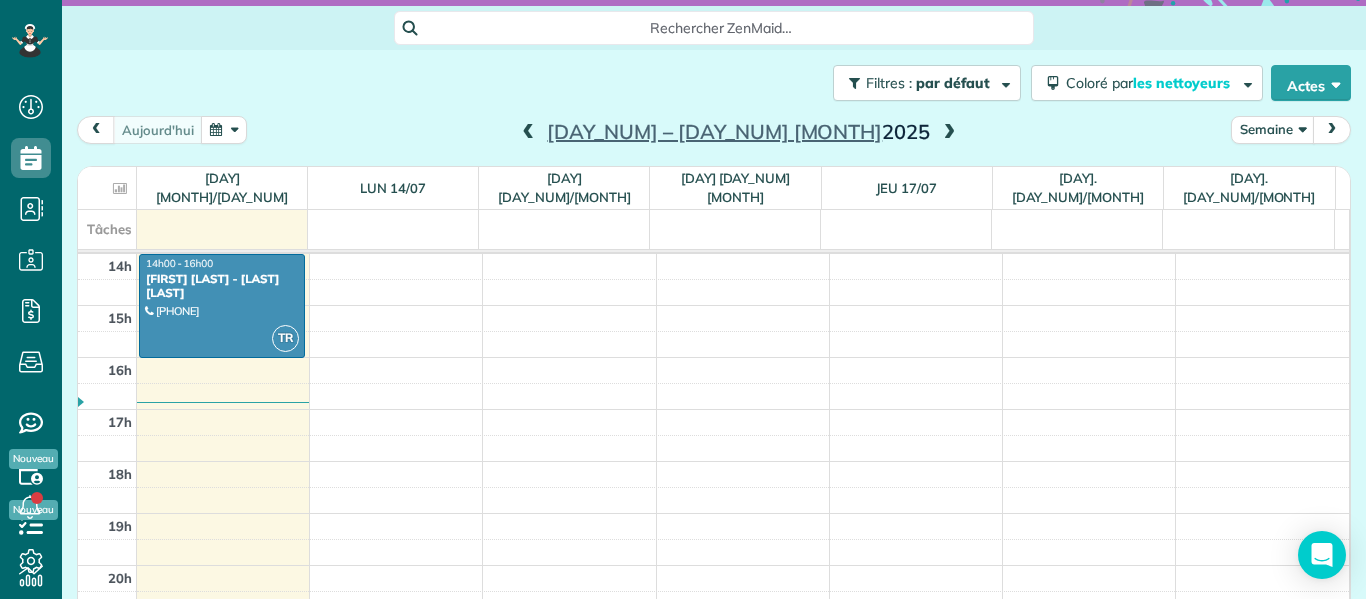 scroll, scrollTop: 157, scrollLeft: 0, axis: vertical 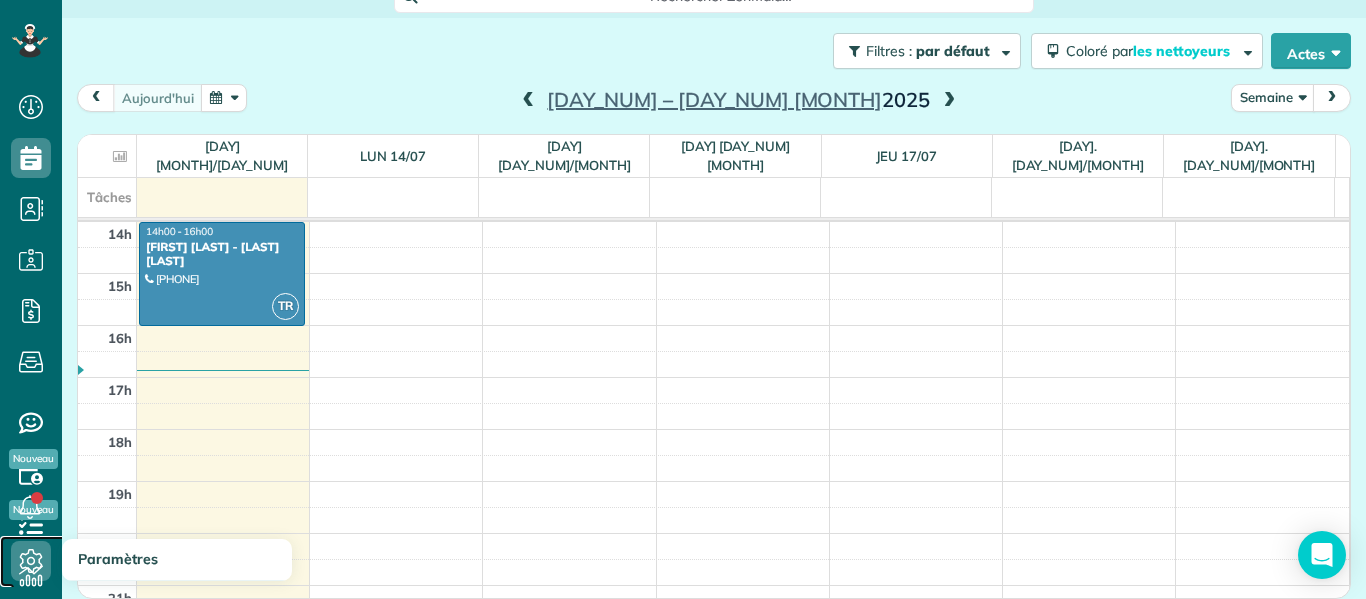 click 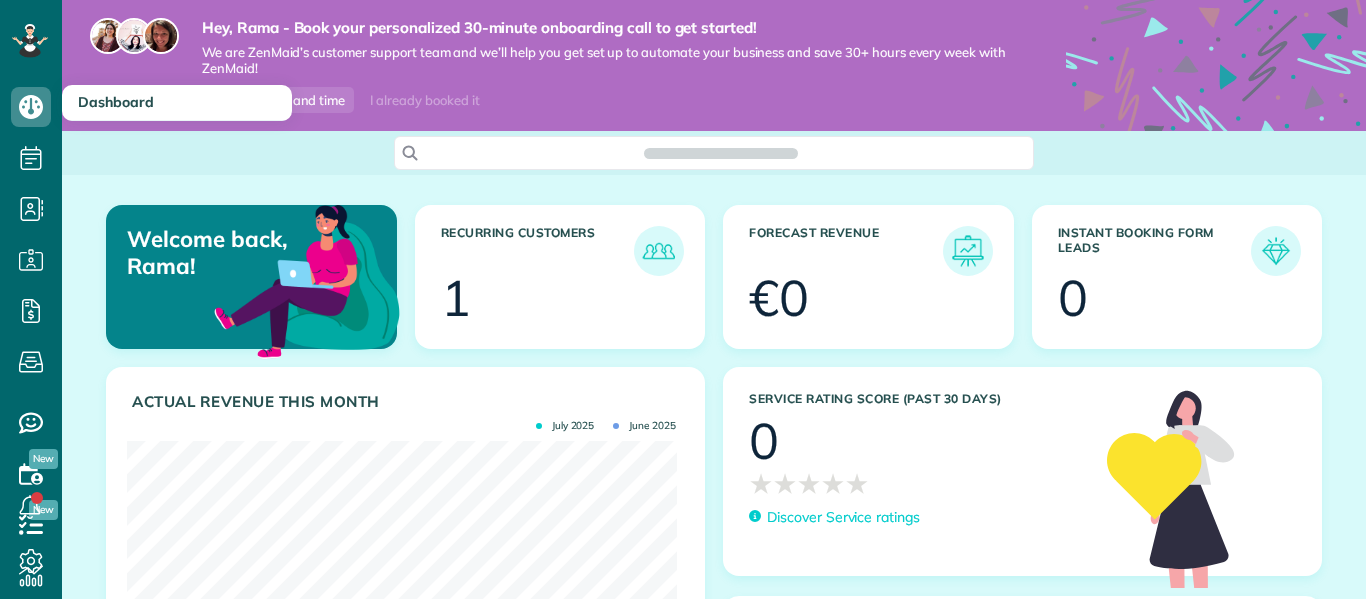 scroll, scrollTop: 0, scrollLeft: 0, axis: both 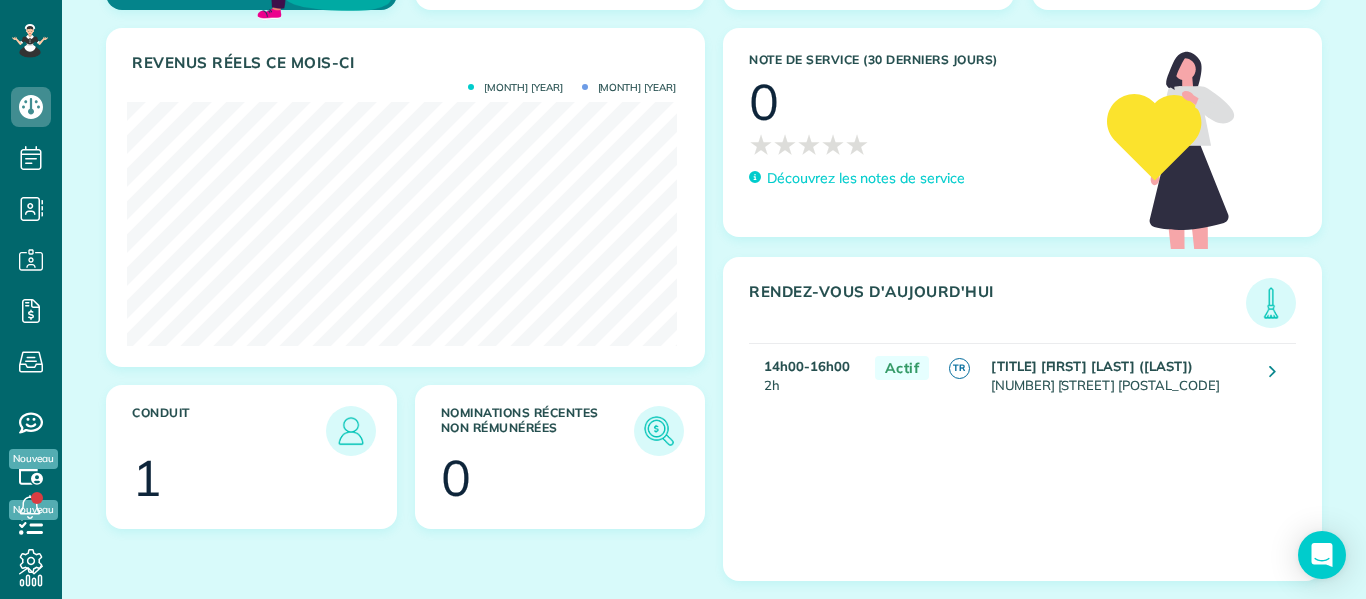 click on "Conduit" at bounding box center (229, 431) 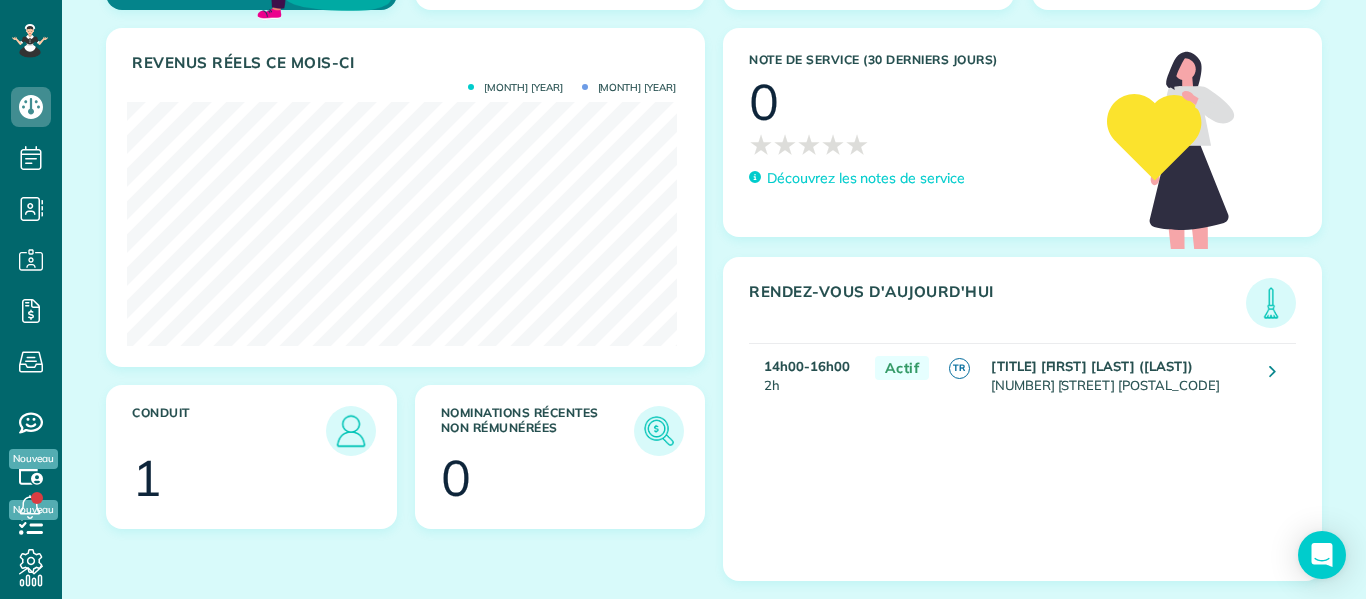 drag, startPoint x: 161, startPoint y: 411, endPoint x: 349, endPoint y: 438, distance: 189.92894 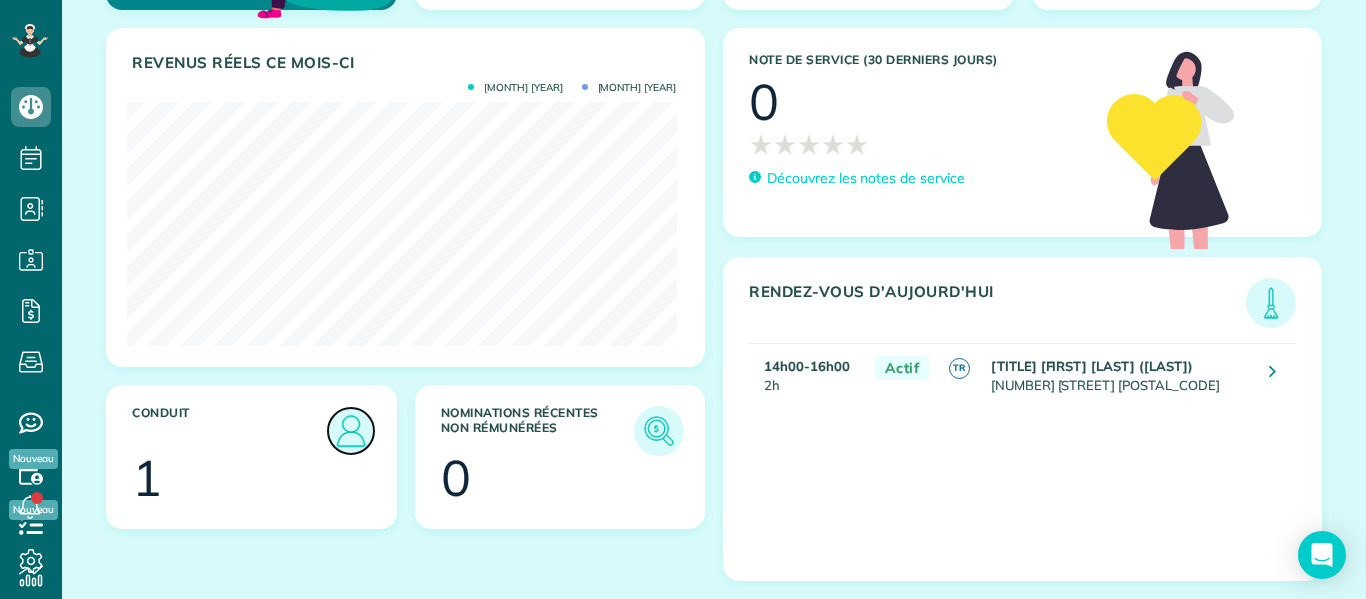 click at bounding box center (351, 431) 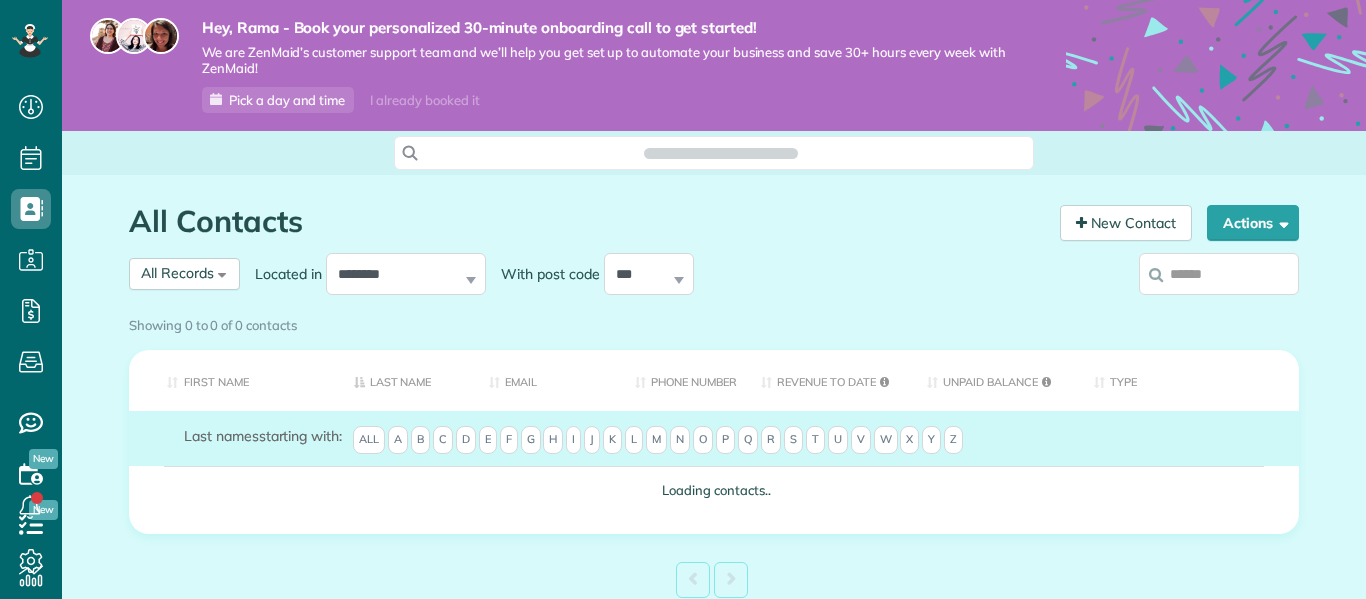scroll, scrollTop: 0, scrollLeft: 0, axis: both 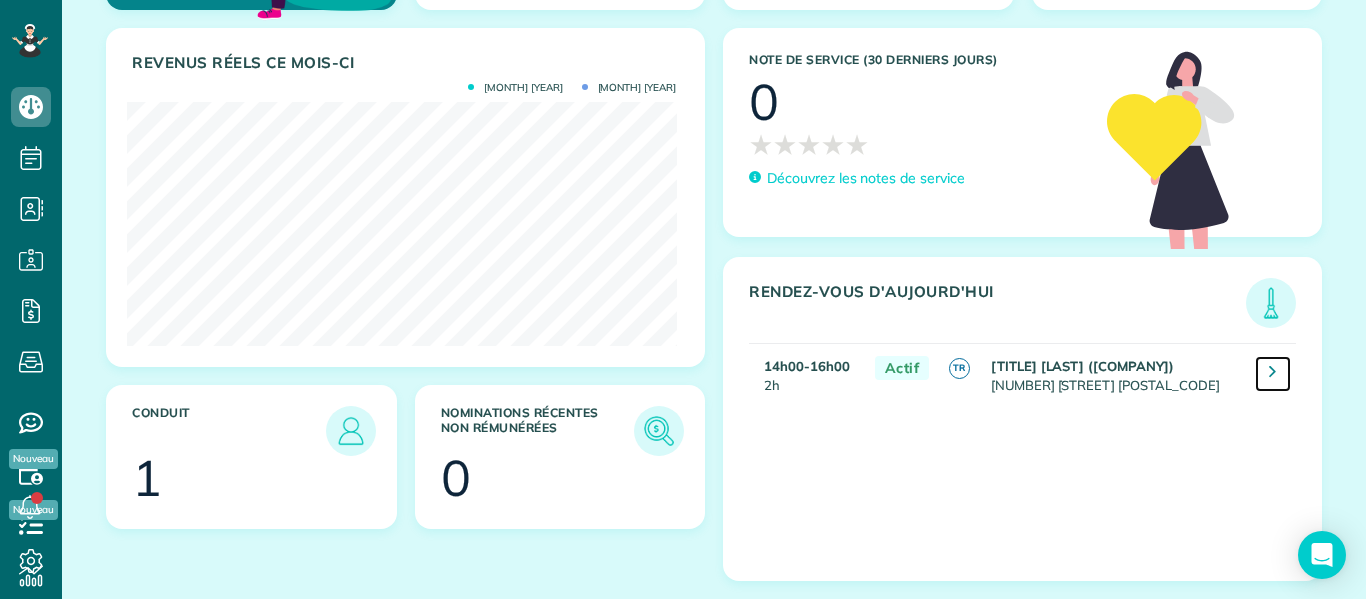 click at bounding box center (1272, 371) 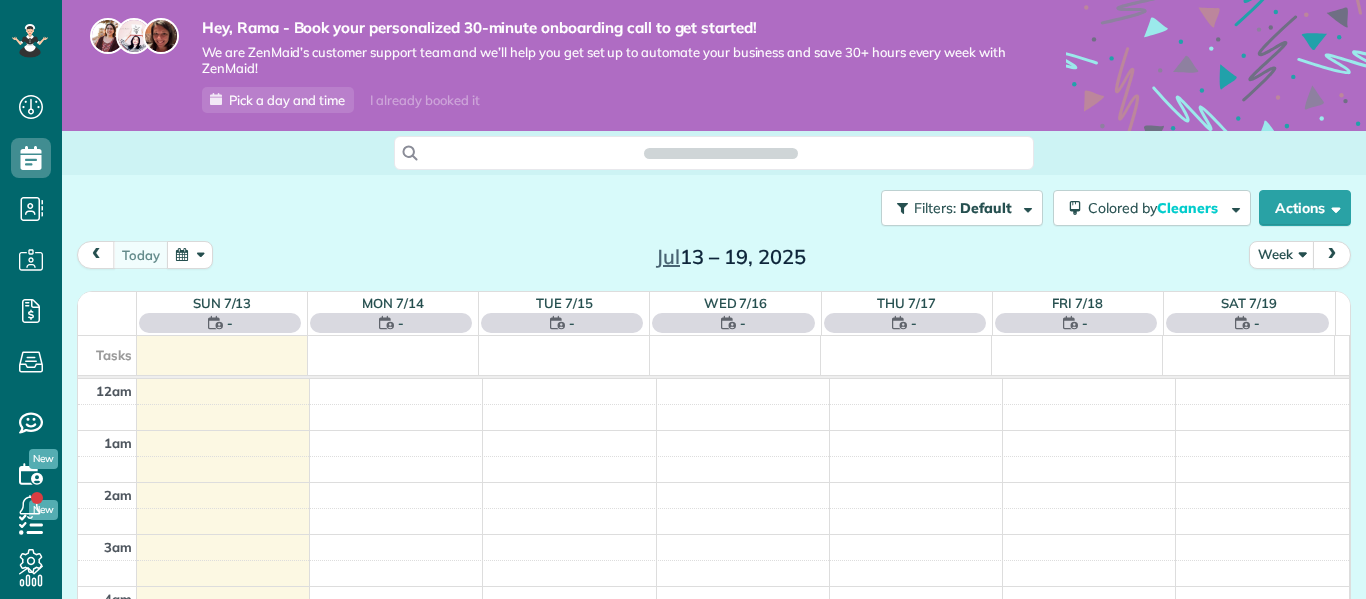 scroll, scrollTop: 0, scrollLeft: 0, axis: both 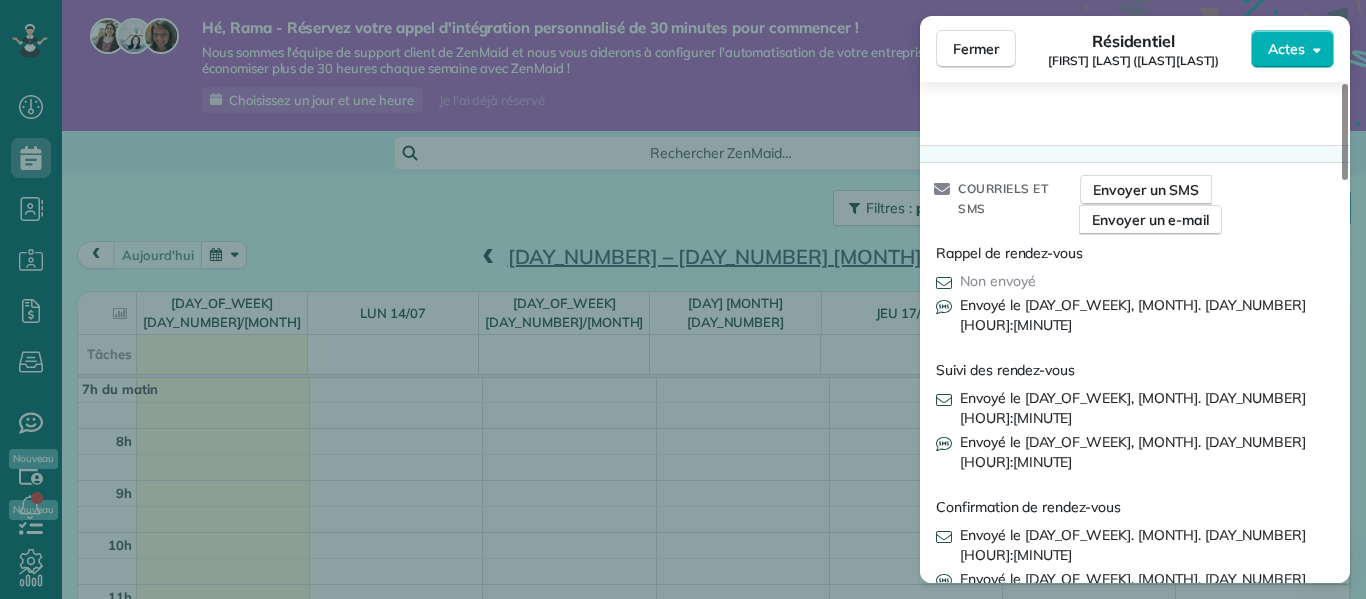 click on "Afficher plus" at bounding box center [1135, 684] 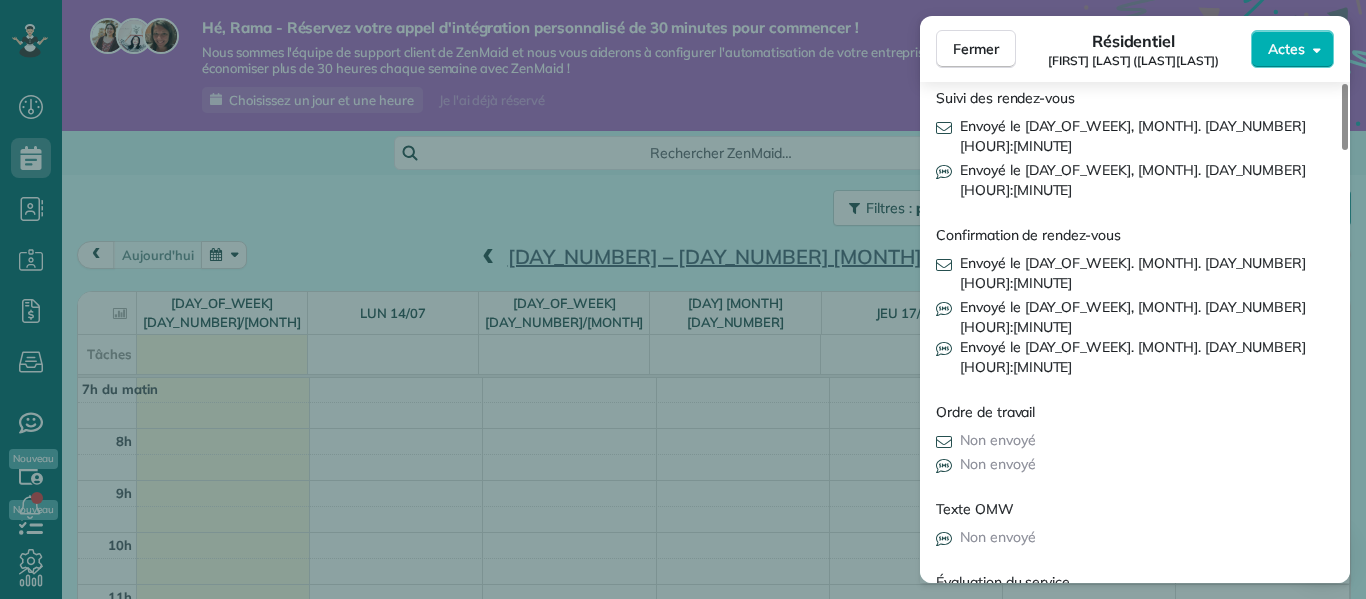 scroll, scrollTop: 2531, scrollLeft: 0, axis: vertical 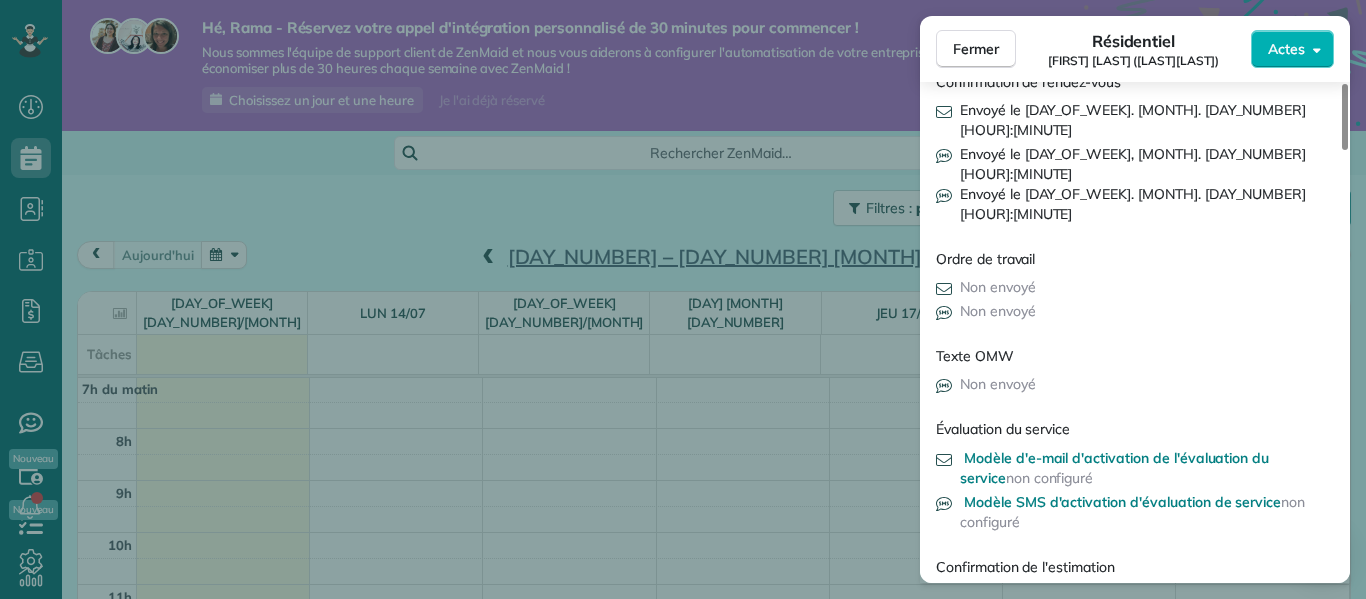 click on "Fermer Résidentiel [FIRST] [LAST] ([LAST][LAST]) Actes Statut Actif [FIRST] [LAST] ([LAST][LAST])  · Ouvrir le profil Mobile [PHONE] Copie [EMAIL] Copie Voir les détails Résidentiel [DAY_OF_WEEK] [DAY_NUMBER] [MONTH] [YEAR]  (  aujourd'hui  ) [HOUR]:[MINUTE] [HOUR]:[MINUTE] [DURATION] Une fois [NUMBER] [STREET] ?, [CITY] [POSTAL_CODE] Informations en libre accès Le service n'a pas encore été évalué Notes de configuration Nettoyants Temps d'entrée et de sortie Attribuer Inviter Nettoyants [FIRST]    [LAST] [HOUR]:[MINUTE] [HOUR]:[MINUTE] Liste de contrôle Essayez maintenant Assurez-vous que ce rendez-vous soit à la hauteur de vos attentes. Soyez vigilants, assurez l'organisation de vos agents de nettoyage et la satisfaction de vos clients. Attribuer une liste de contrôle Regardez une démo de 5 minutes Facturation Actions de facturation Prix [PRICE] [CURRENCY] Surcharge [PRICE] [CURRENCY] Rabais [PRICE] [CURRENCY] Coupon de réduction - Impôt primaire - Impôt secondaire - Prix total du rendez-vous [PRICE] [CURRENCY] Pourboires collectés [PRICE] [CURRENCY] -" at bounding box center (683, 299) 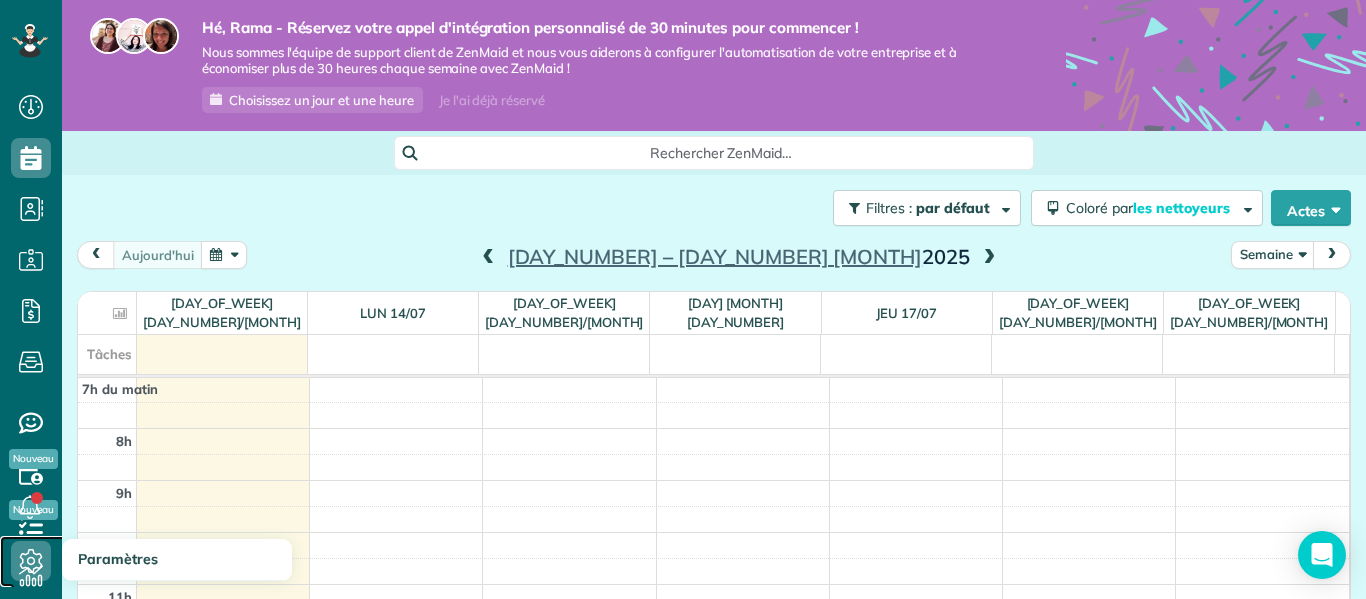 click 